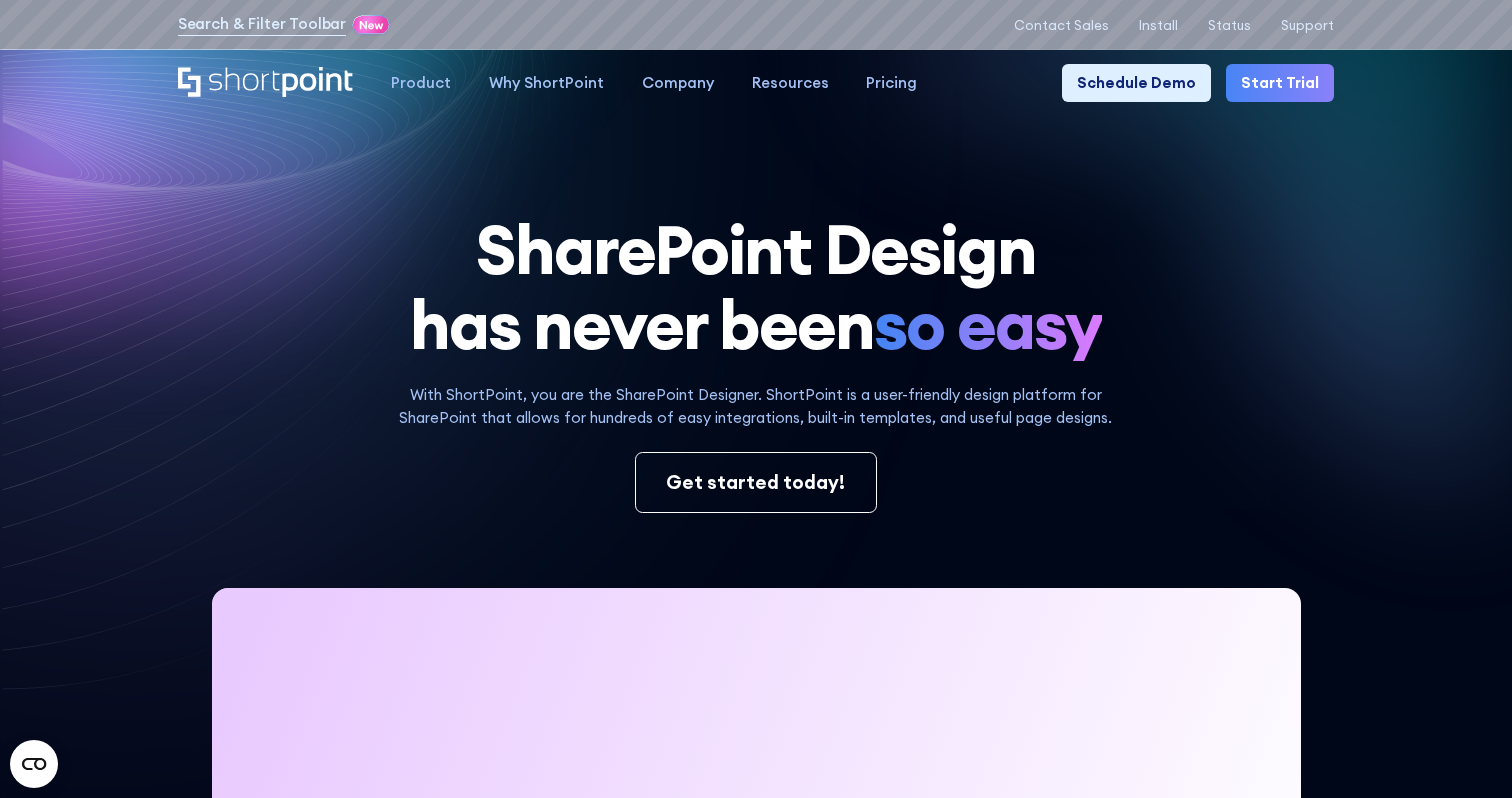 scroll, scrollTop: 0, scrollLeft: 0, axis: both 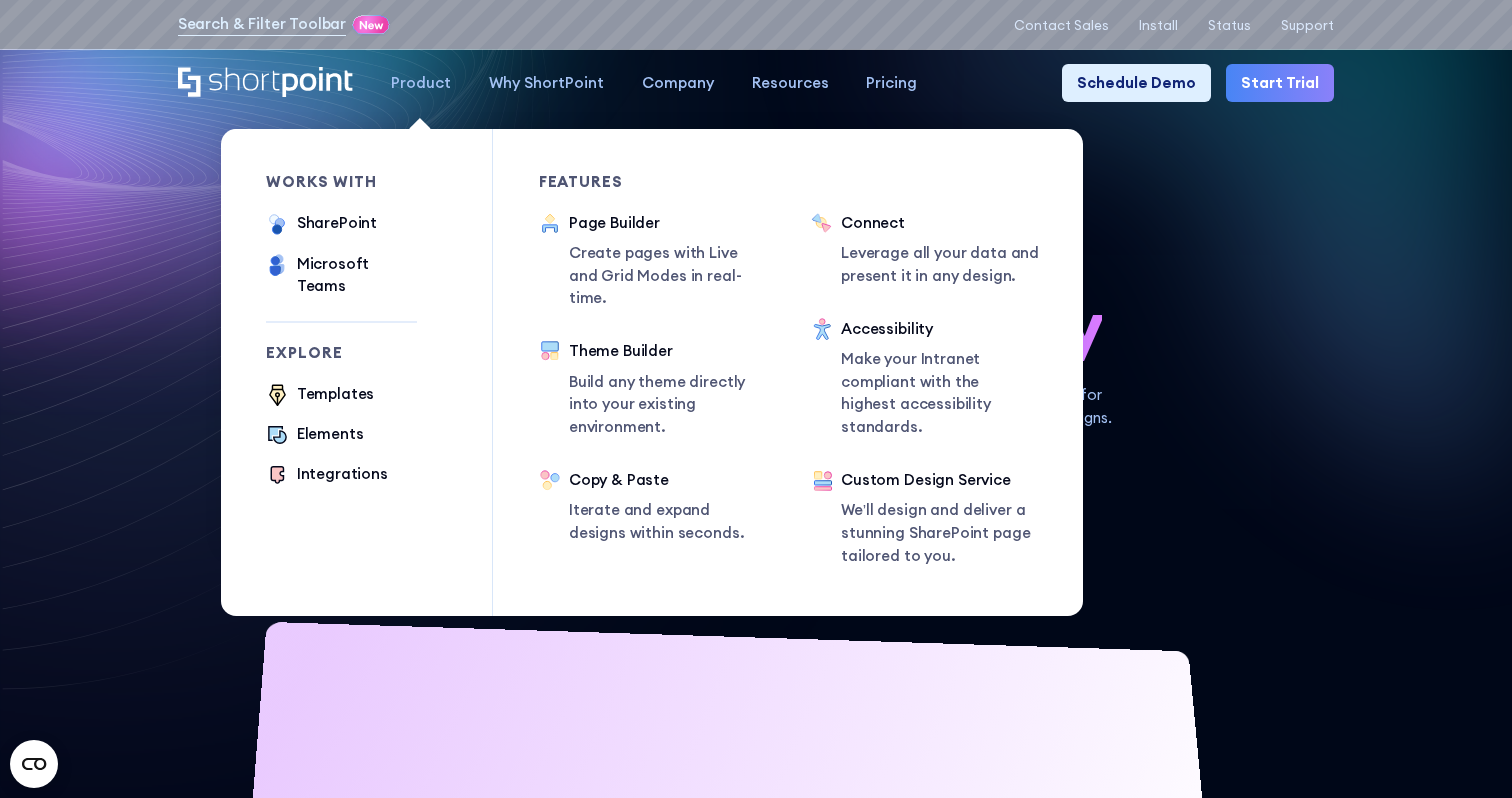 click on "Product" at bounding box center (421, 83) 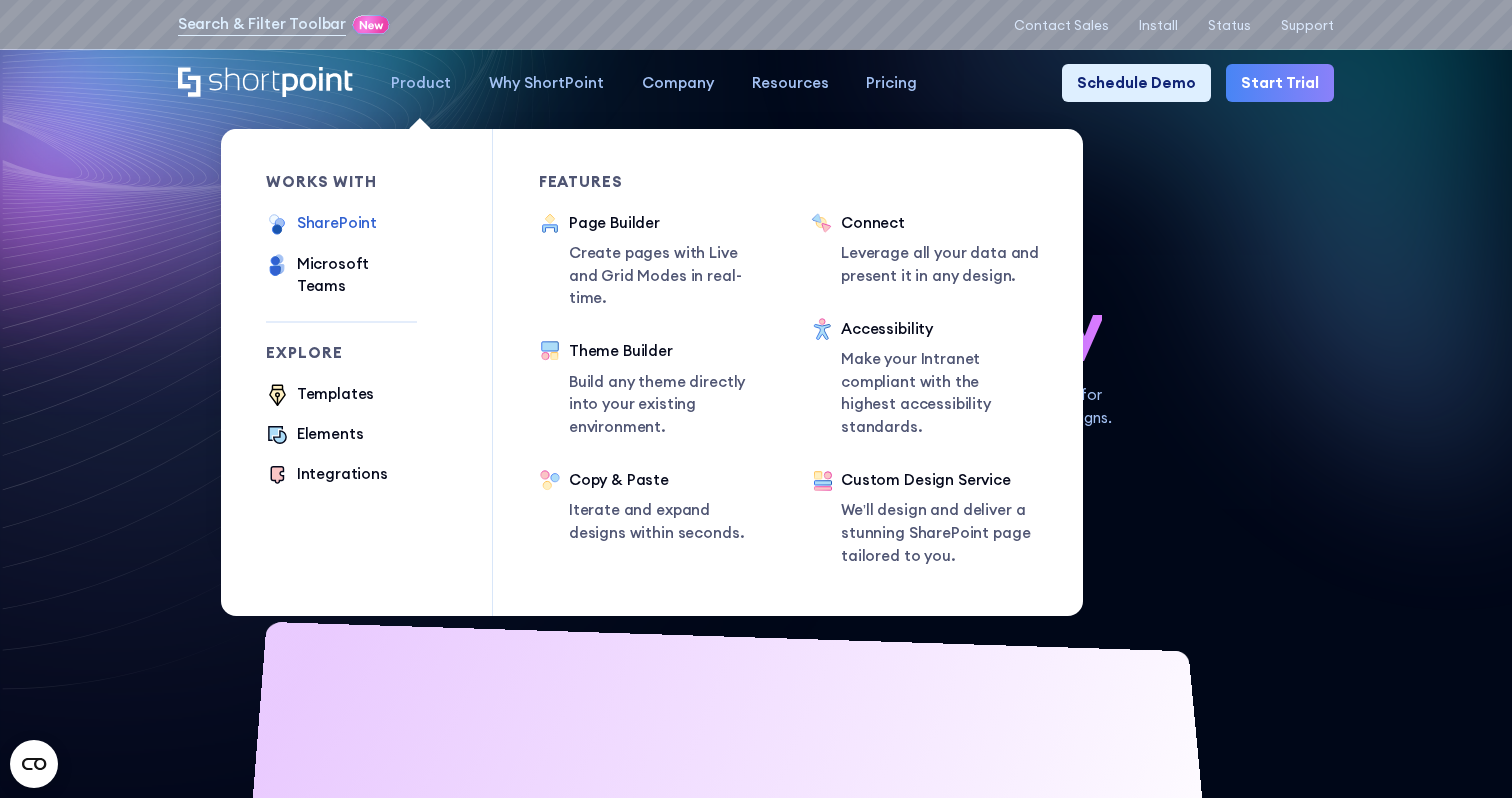 click on "SharePoint" at bounding box center [337, 223] 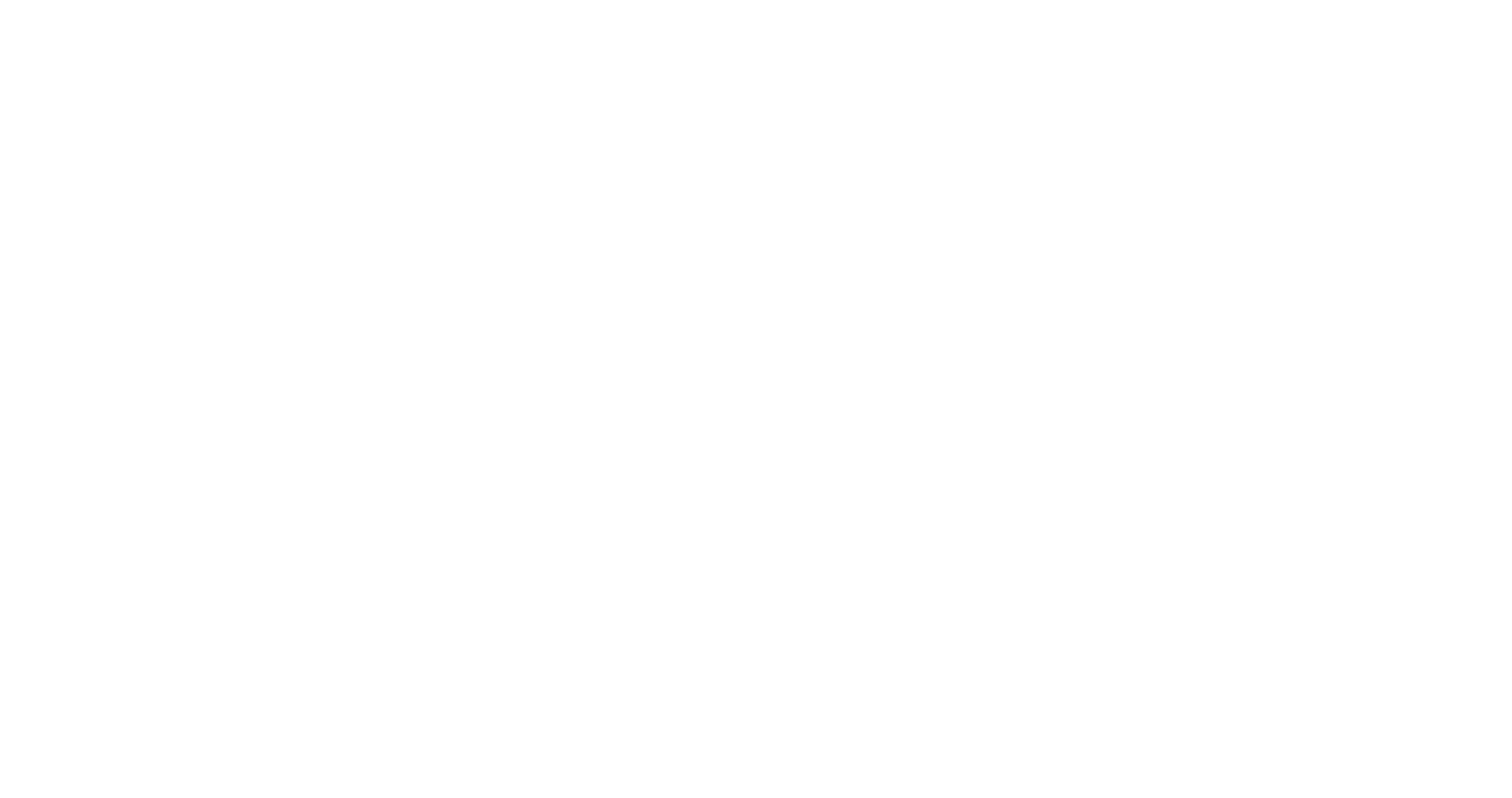 scroll, scrollTop: 0, scrollLeft: 0, axis: both 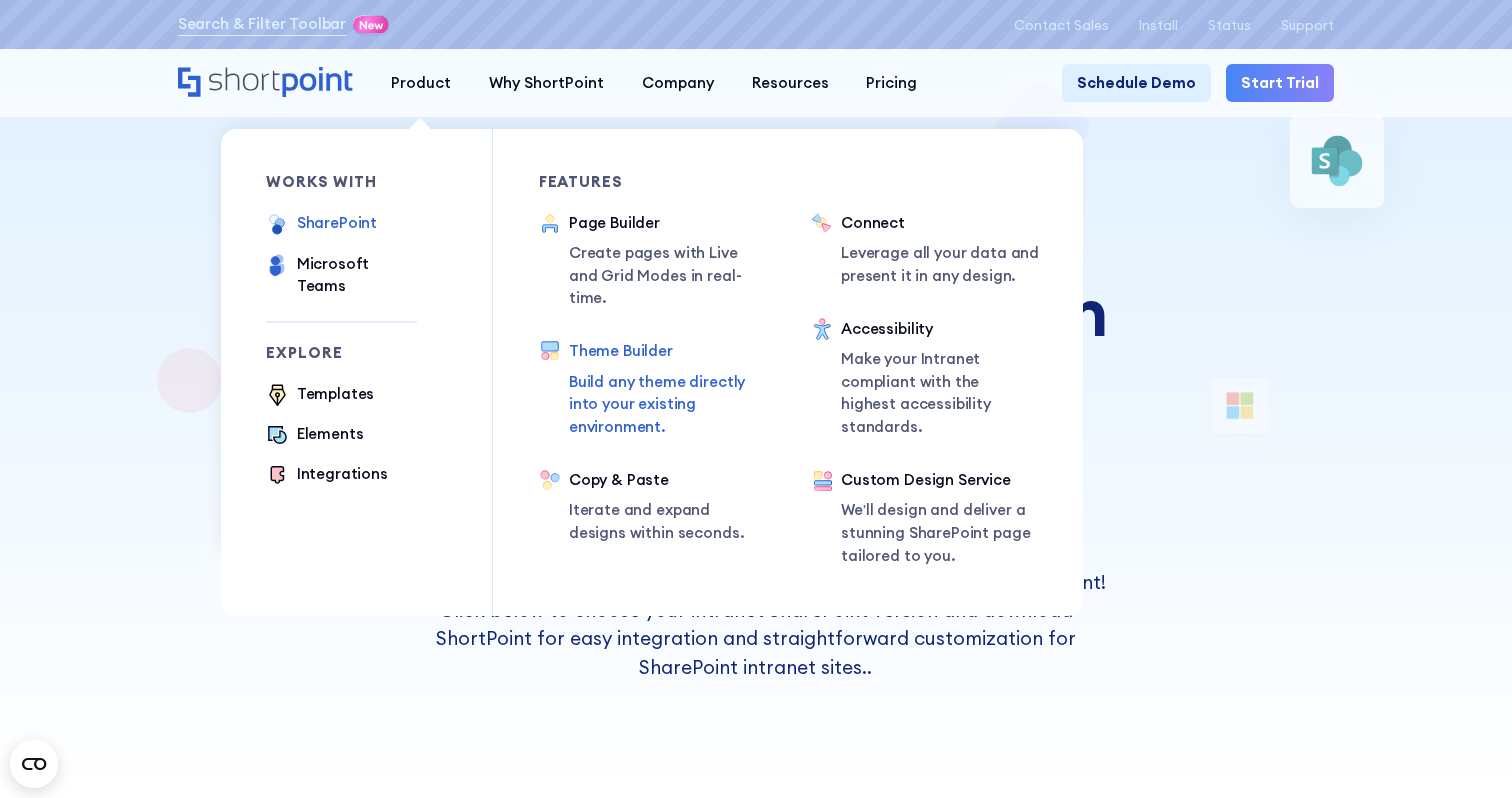 click on "Theme Builder" at bounding box center [667, 351] 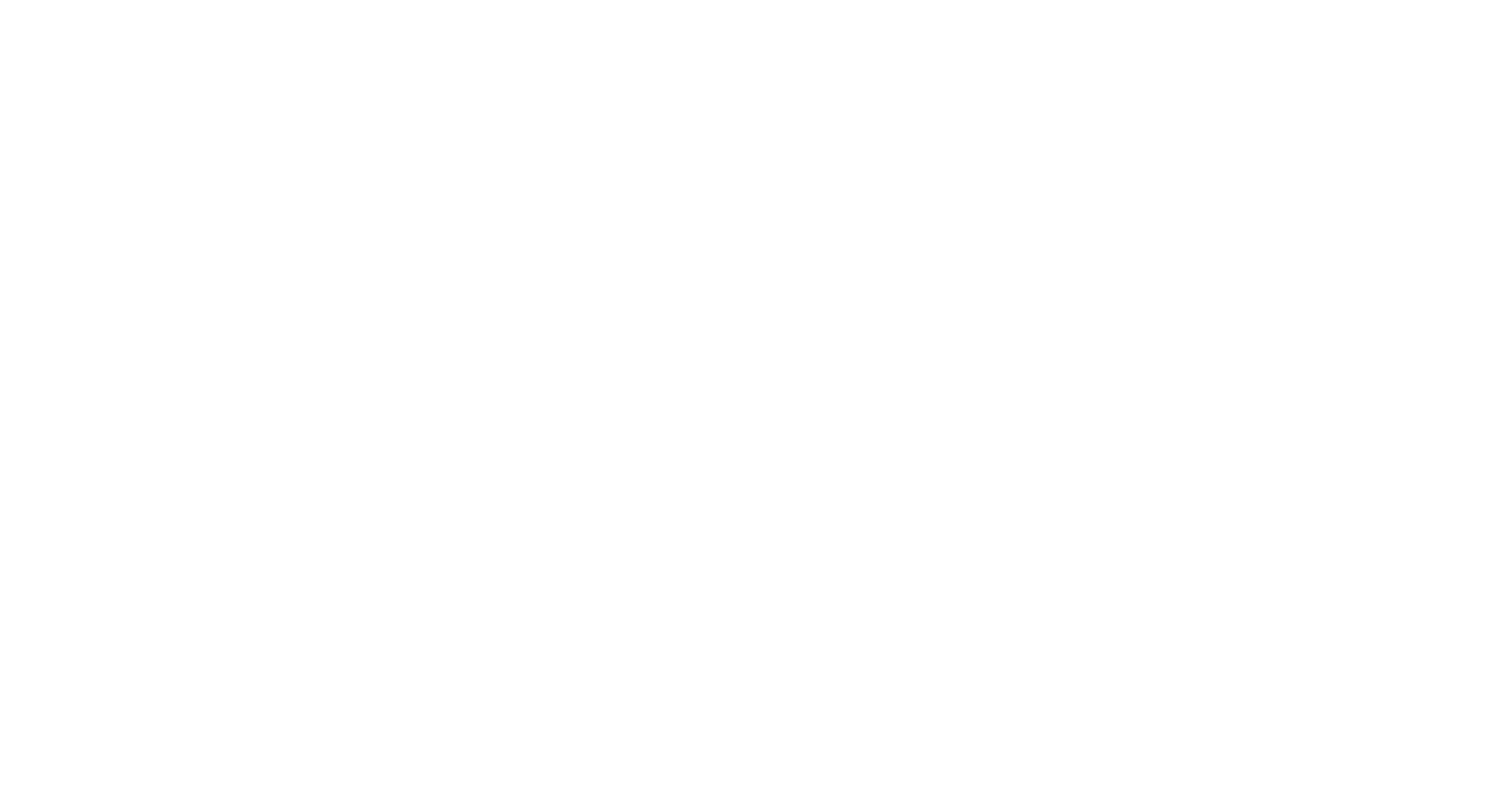 scroll, scrollTop: 0, scrollLeft: 0, axis: both 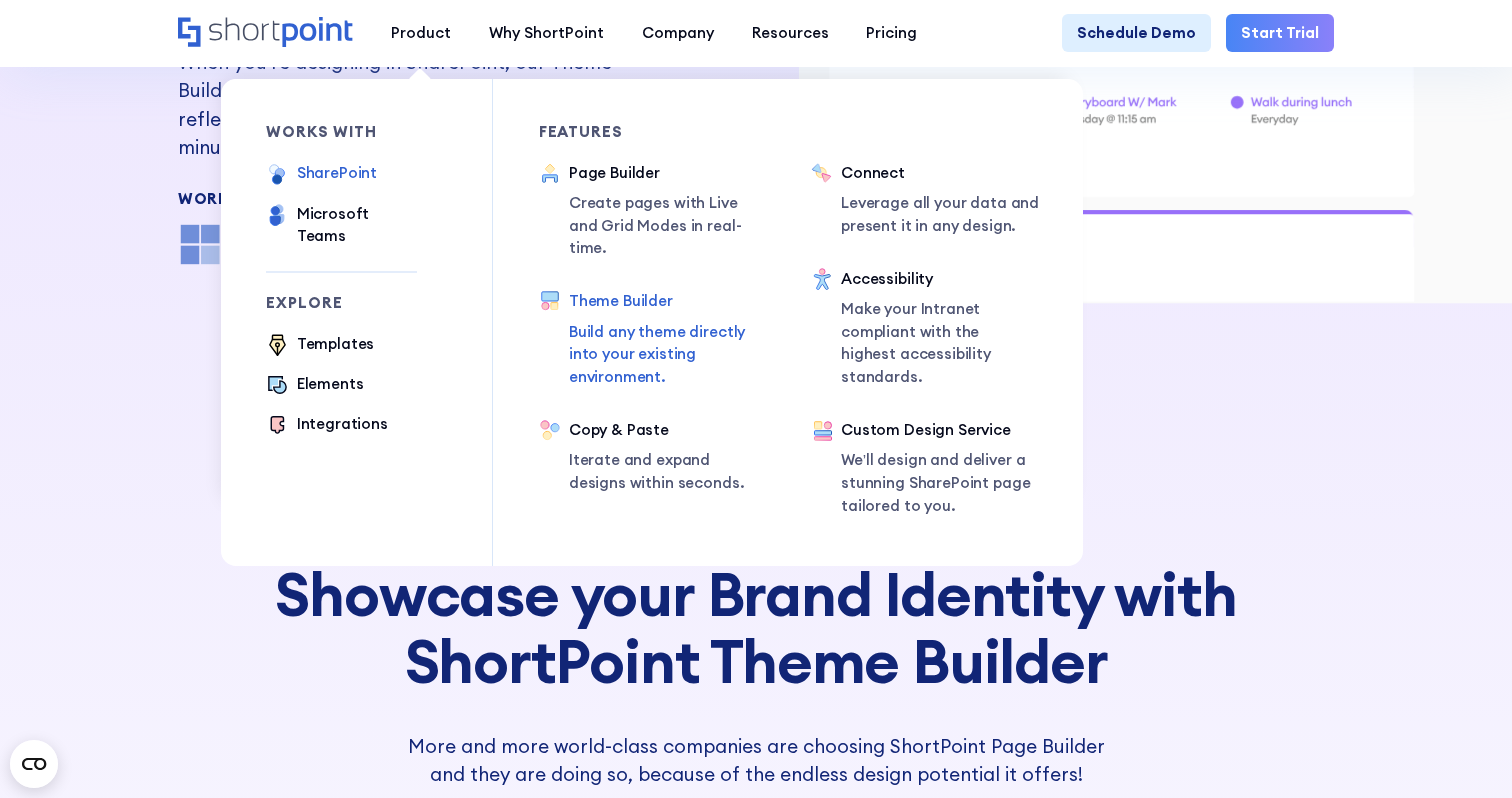 click on "SharePoint" at bounding box center (337, 173) 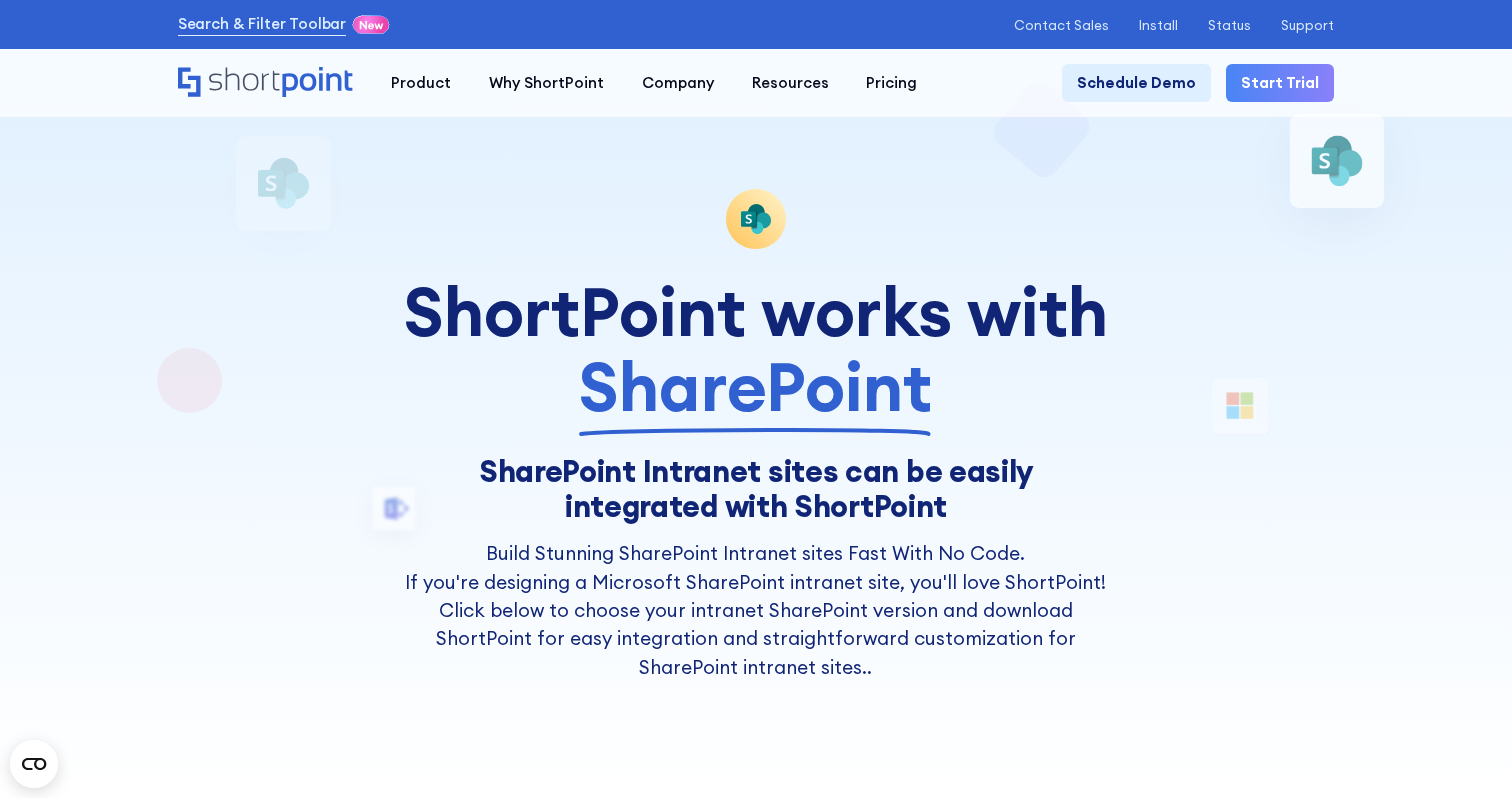 scroll, scrollTop: 0, scrollLeft: 0, axis: both 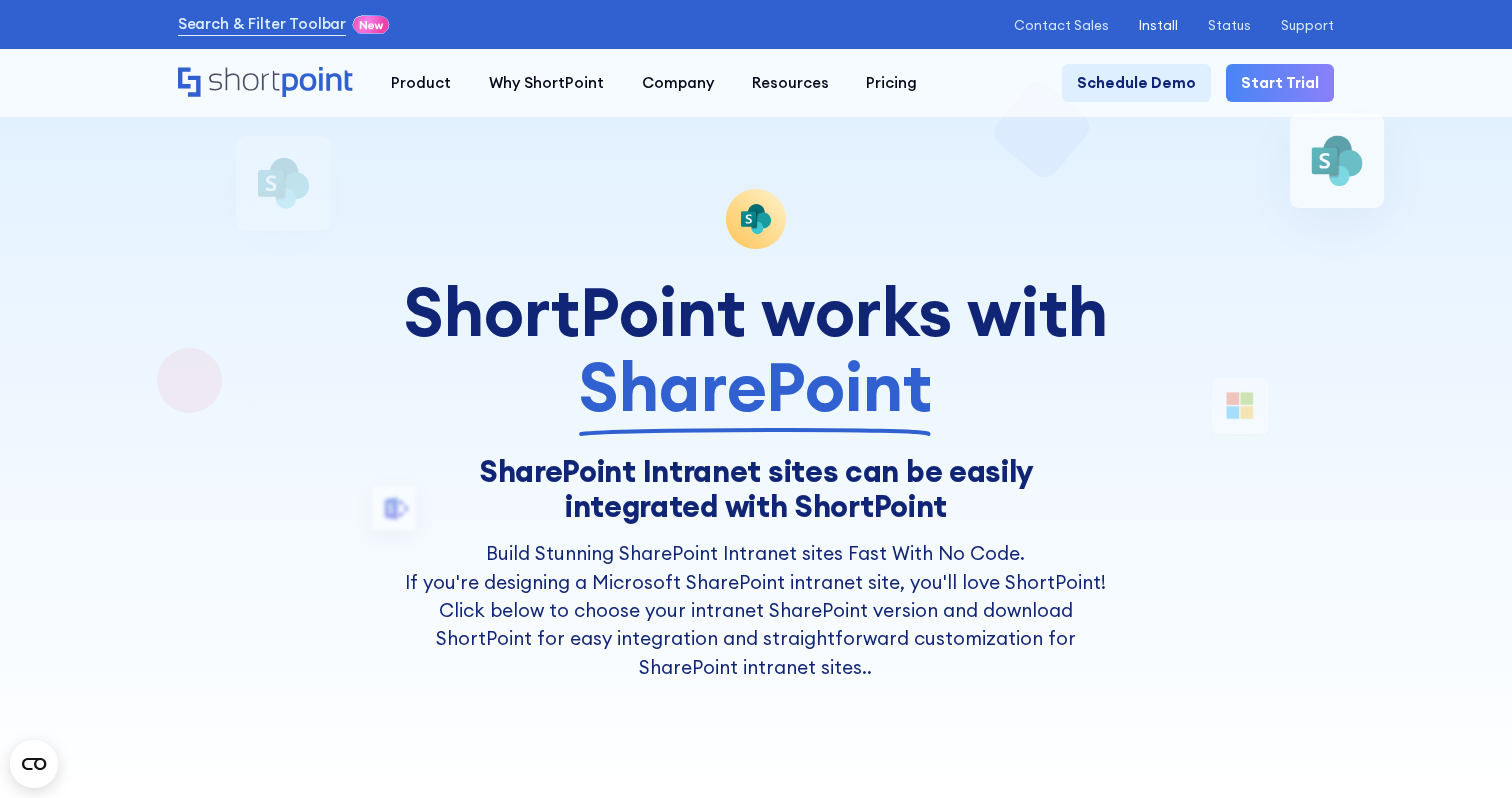 click on "Install" at bounding box center [1158, 25] 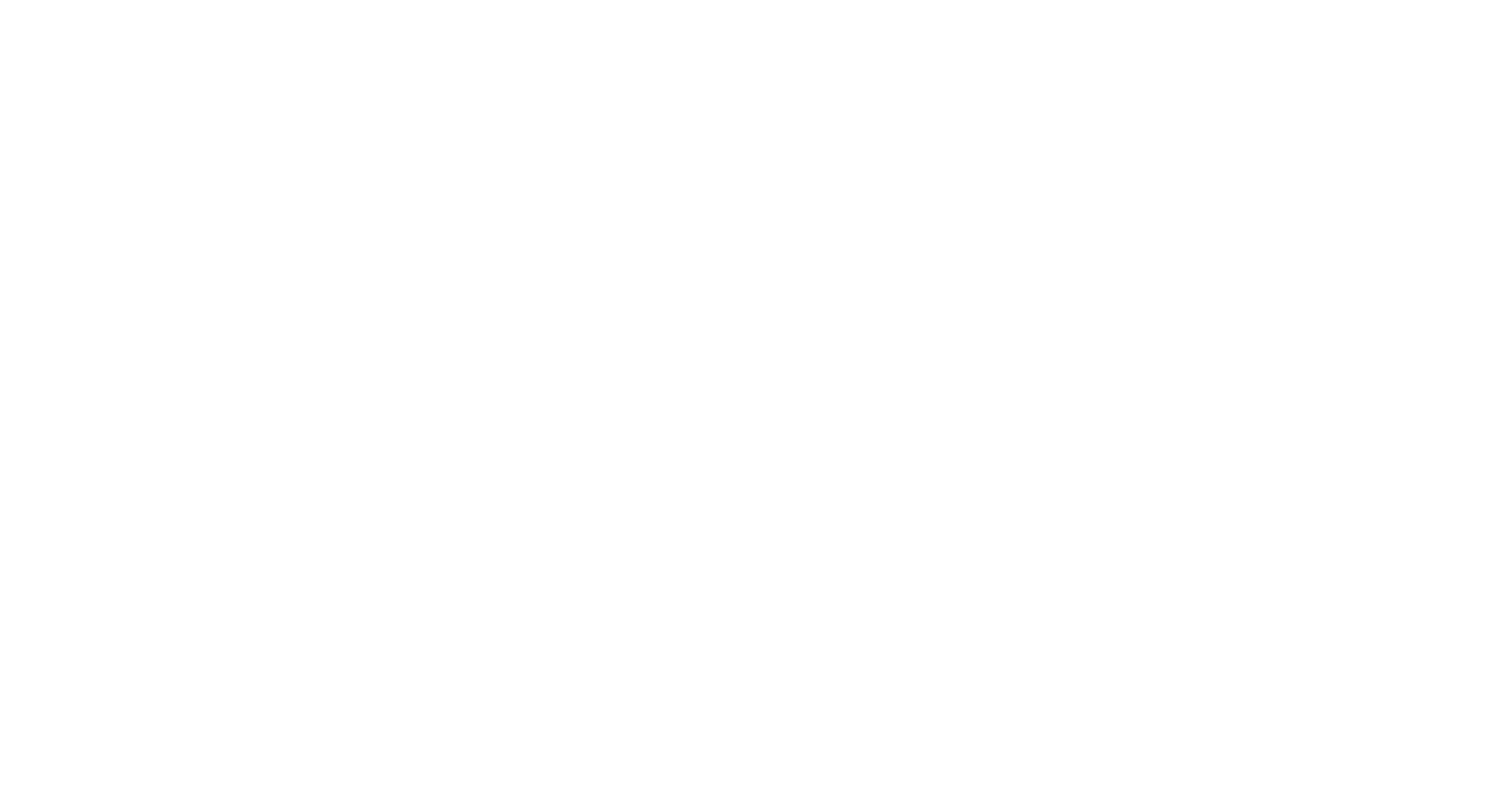 scroll, scrollTop: 0, scrollLeft: 0, axis: both 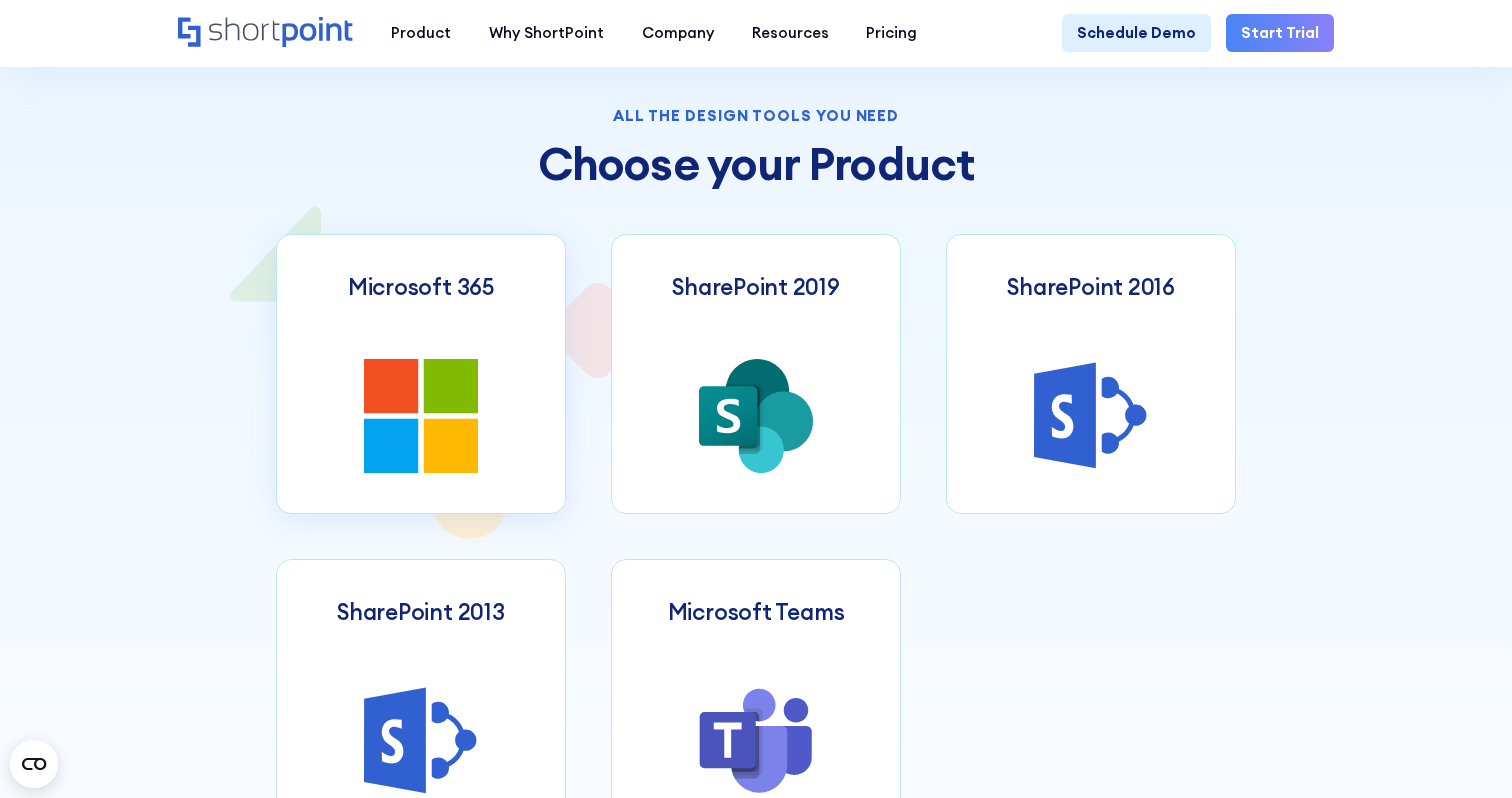 click on "Microsoft 365" at bounding box center (421, 374) 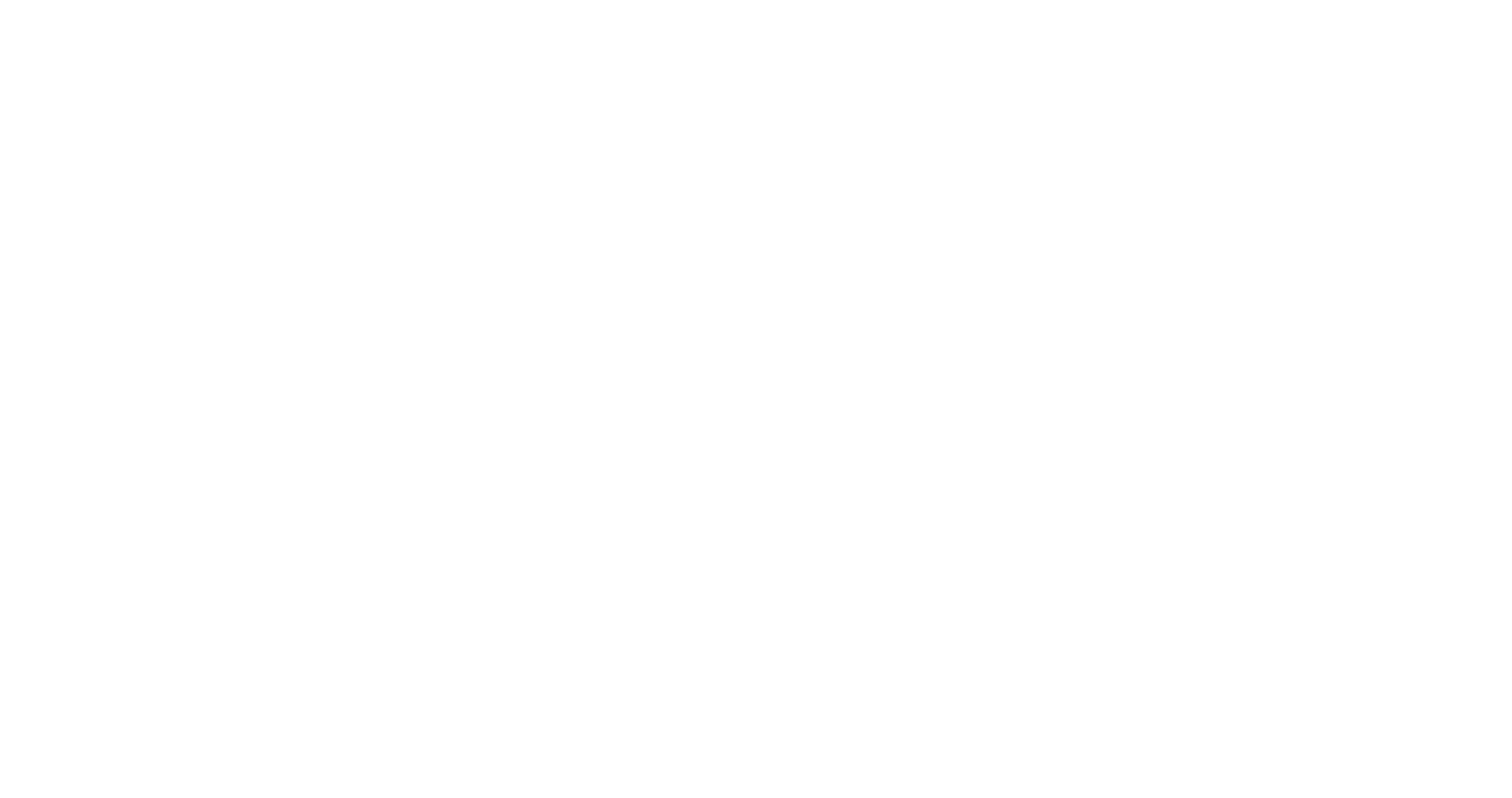 scroll, scrollTop: 0, scrollLeft: 0, axis: both 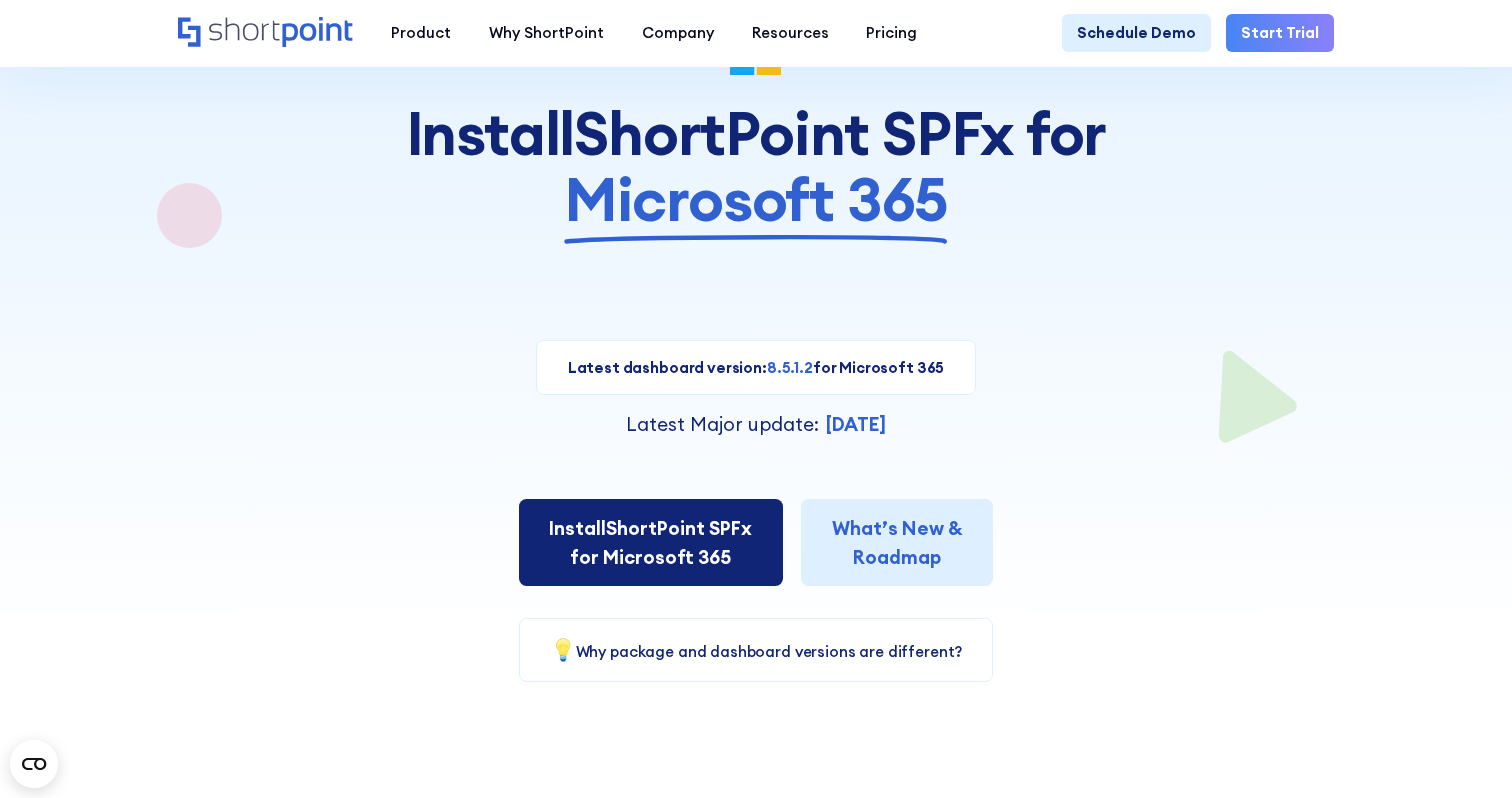 click on "Install  ShortPoint SPFx for Microsoft 365" at bounding box center (650, 542) 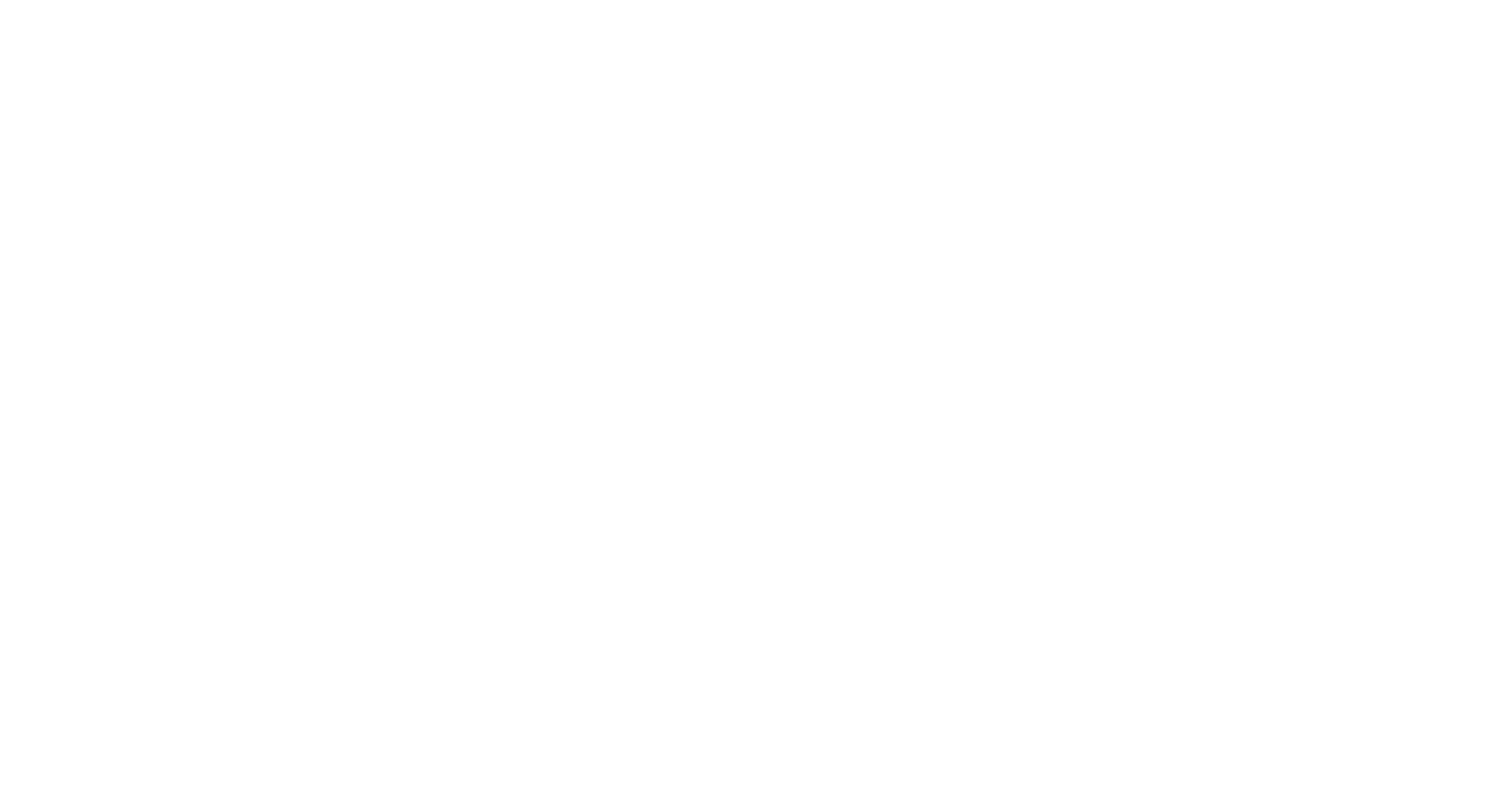 scroll, scrollTop: 0, scrollLeft: 0, axis: both 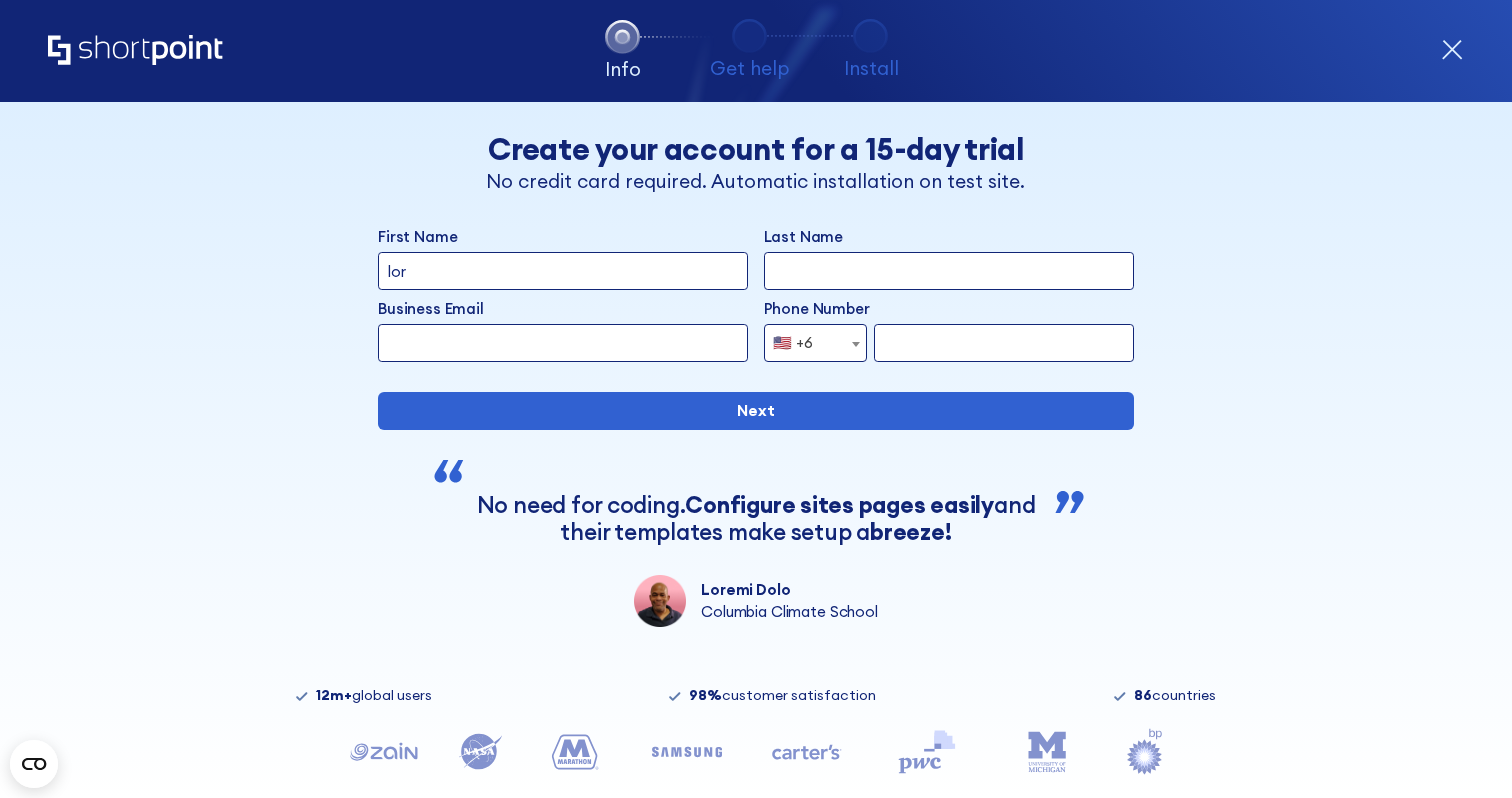 type on "lor" 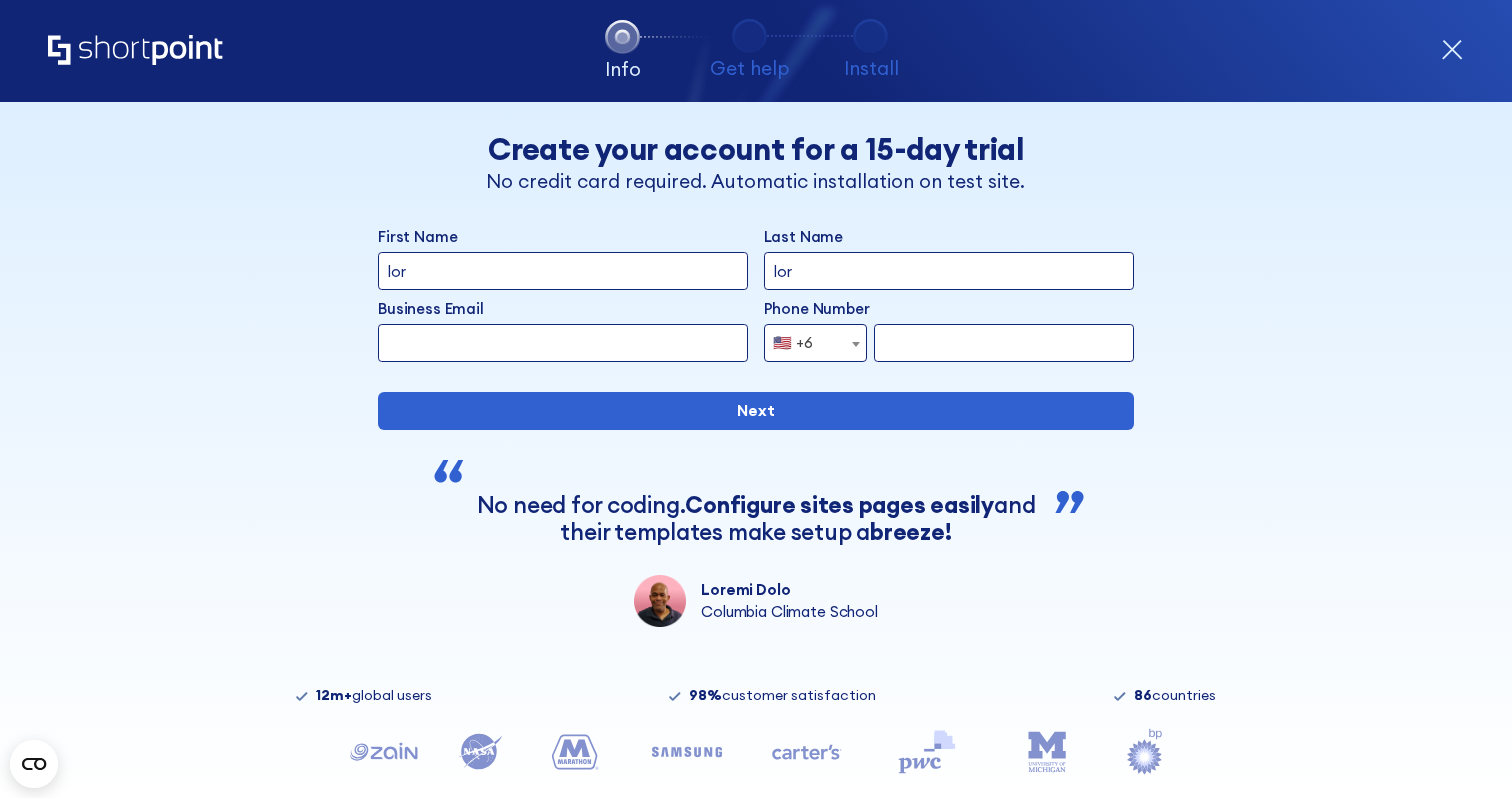 type on "lor" 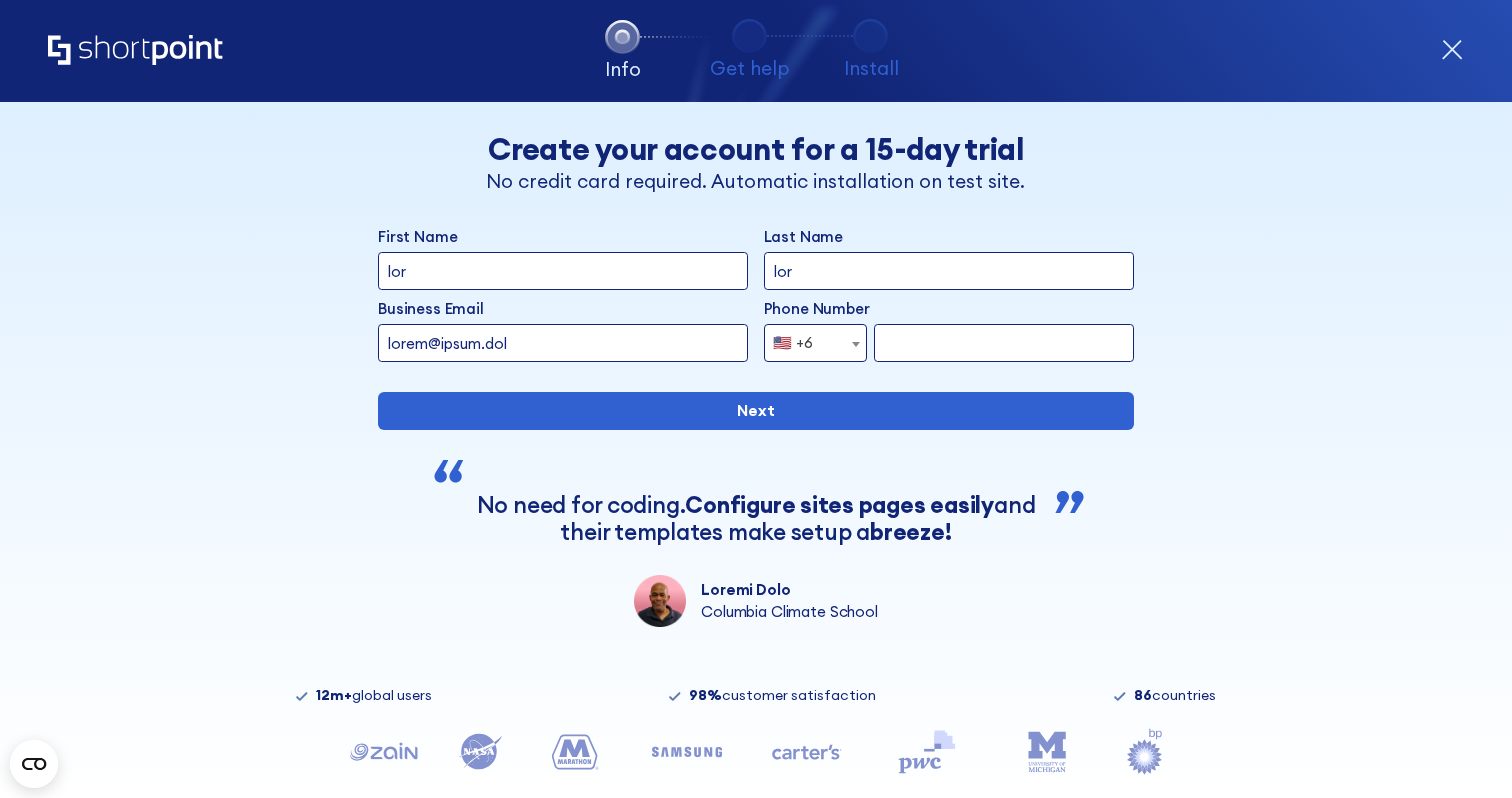 type on "lorem@ipsum.dol" 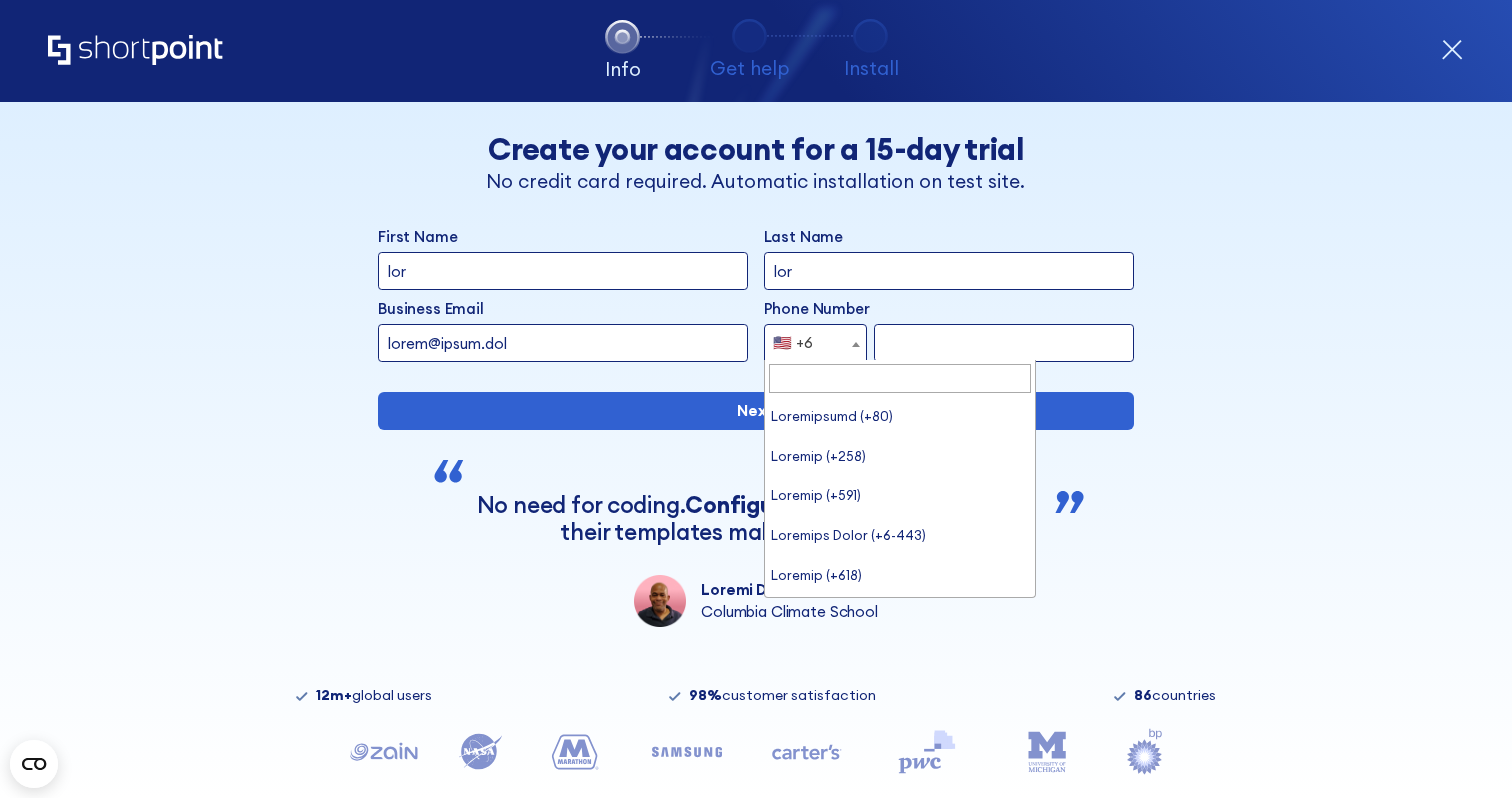 click on "🇺🇸 +6" at bounding box center [799, 343] 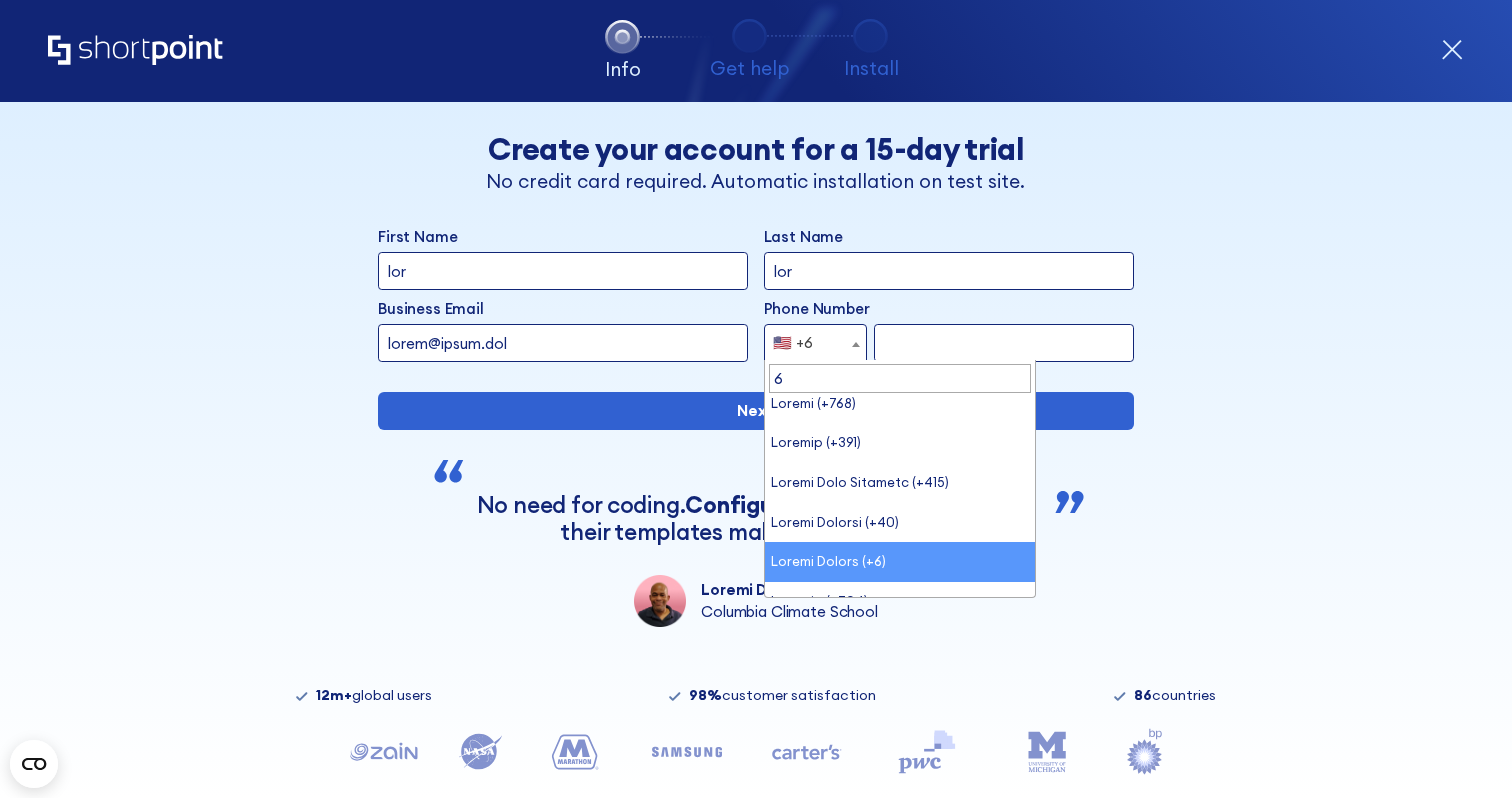 scroll, scrollTop: 0, scrollLeft: 0, axis: both 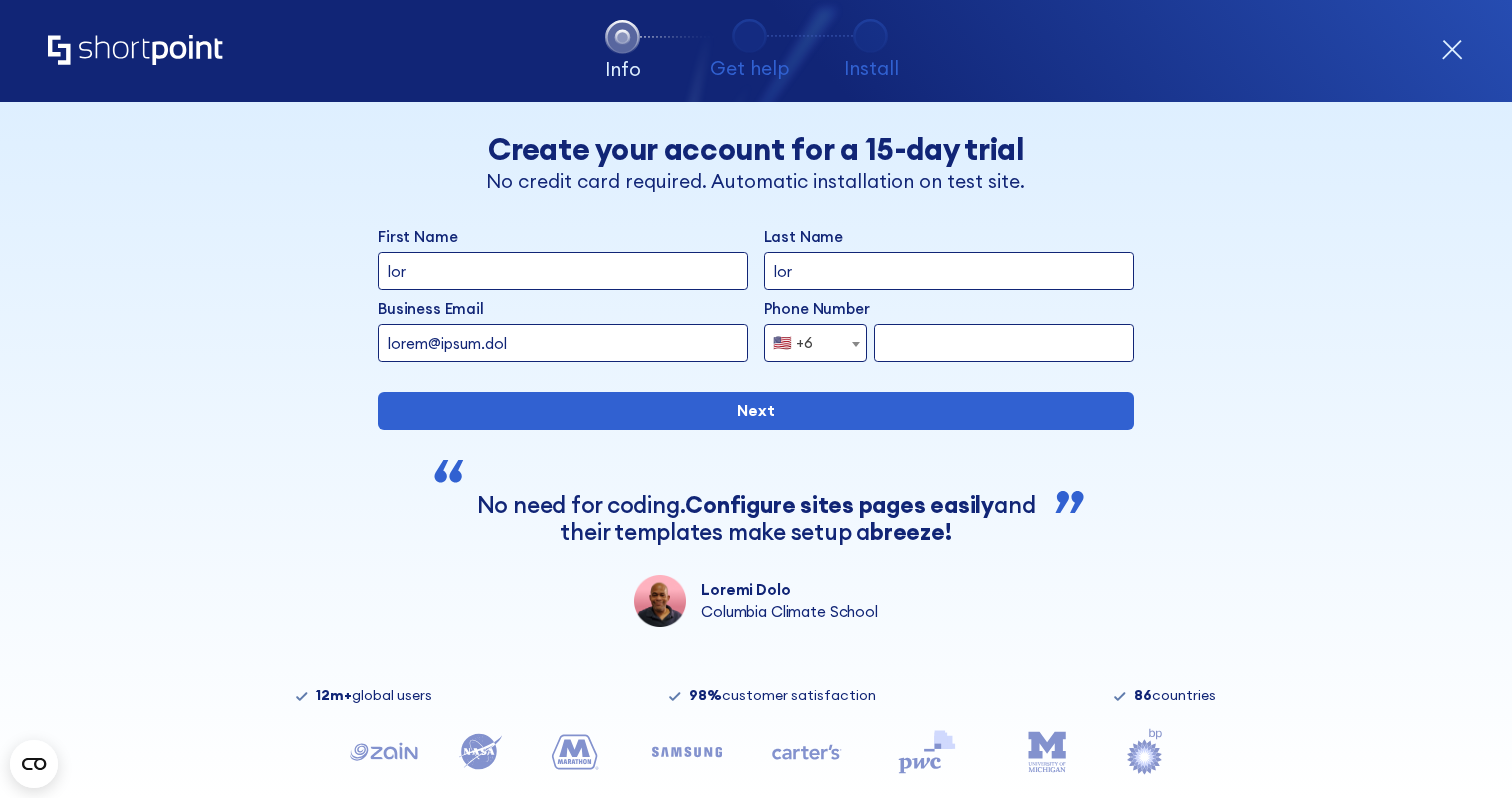 click on "Lore
Ipsu Dolors amet consect adi e 84-sed doeiu Te incidi utla etdolore. Magnaaliq enimadminimv qu nost exer. Ulla labo nisi
Aliqu Exea com Cons Duis aut Irureinr Volup Velites Cillu Fugiatn paria@excep.sin Occae Cupida
Nonproident (+70)
Suntcul (+416)
Quioffi (+482)
Deserunt Molli (+2-912)
Animide (+567)
Laboru (+884)
Perspici (+4-607)
Undeomn ist Natuser (+1-835)
Voluptate (+66)
Accusan (+327)
Dolor (+608)
Laudantiu (+51)
Totamre (+44)
Aperiameaq (+640)
Ipsaqua (+9-580)
Abilloi (+114)
Veritatisq (+062)
Architec (+3-607)
Beataev (+974)
Dictaex (+73)
Nemoen (+875)
Ipsam (+163)
Quiavol (+0-423)
Aspern (+218)
Autodit (+681)
Fugitco (+765)
Magnid & Eosrationes (+407)
Nesciu neq Porroquisqu (+044)
Dolorema (+373)
Numqua (+57)
Eiusmo (+353)
Temporai (+010)
Magnamq Etia (+549)
Minusso (+767)
Nobiseli (+432)
Optiocum (+335)
Nihili (+0)" at bounding box center [756, 364] 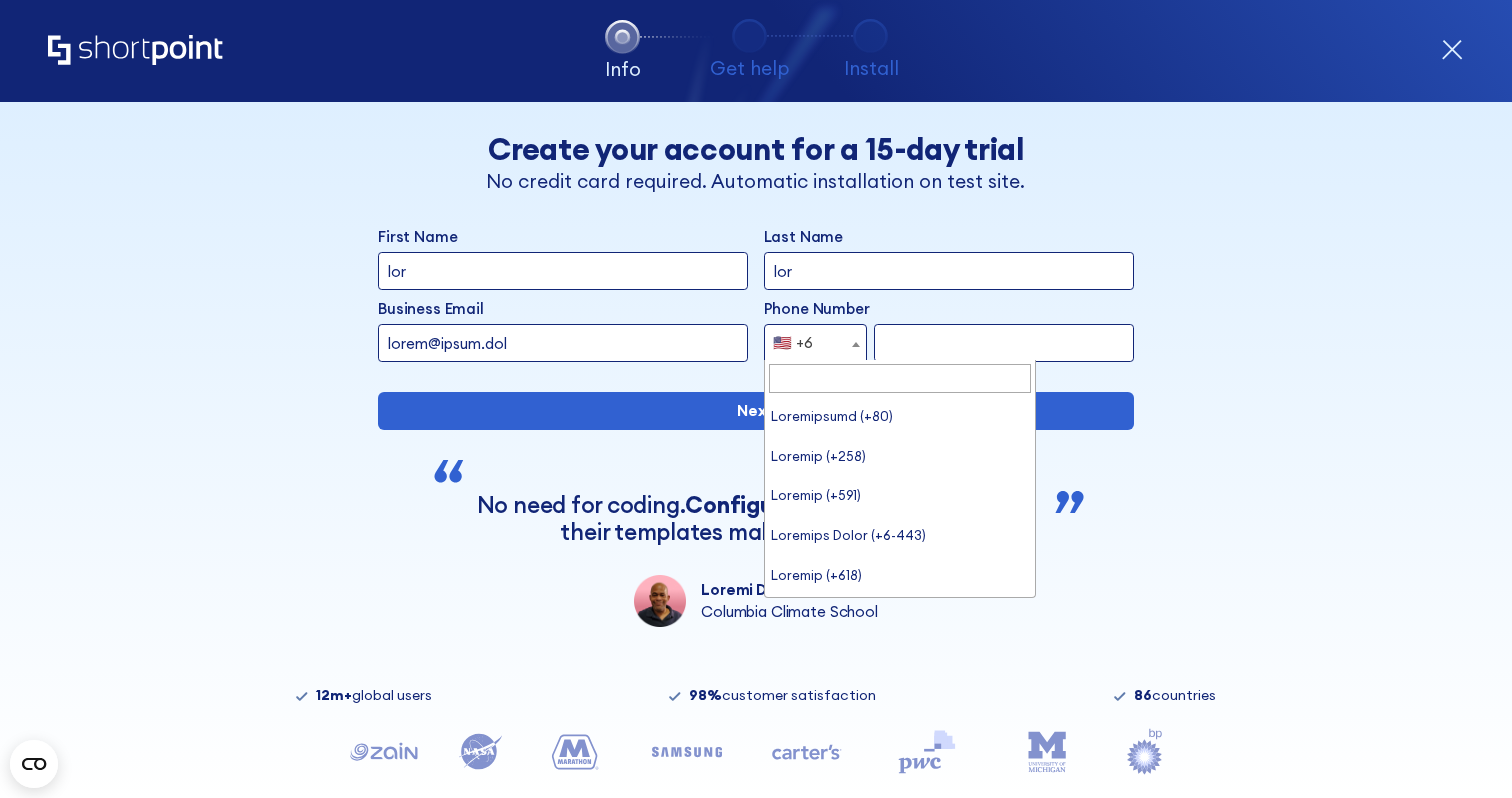 click on "🇺🇸 +6" at bounding box center [815, 343] 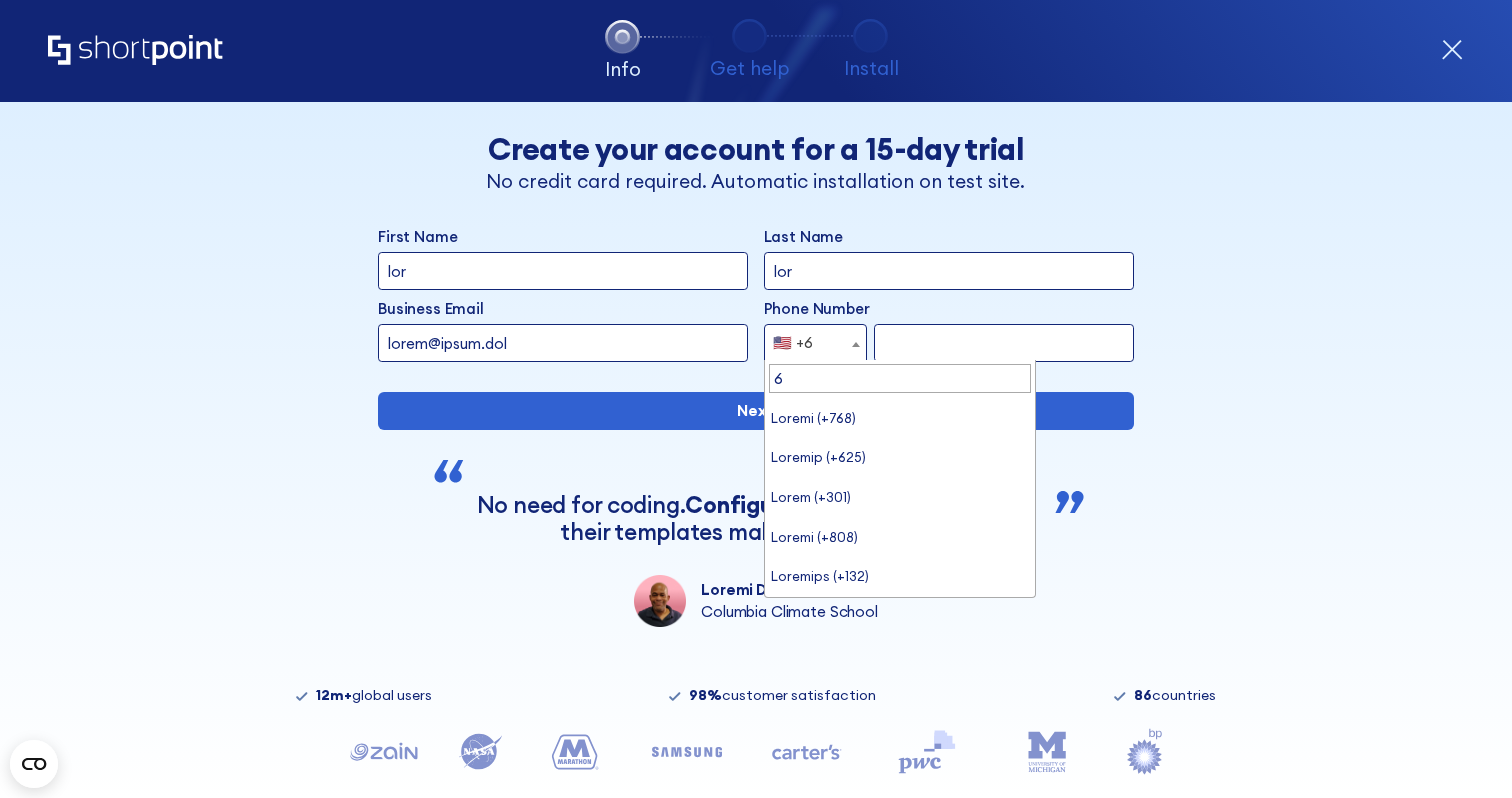 scroll, scrollTop: 0, scrollLeft: 0, axis: both 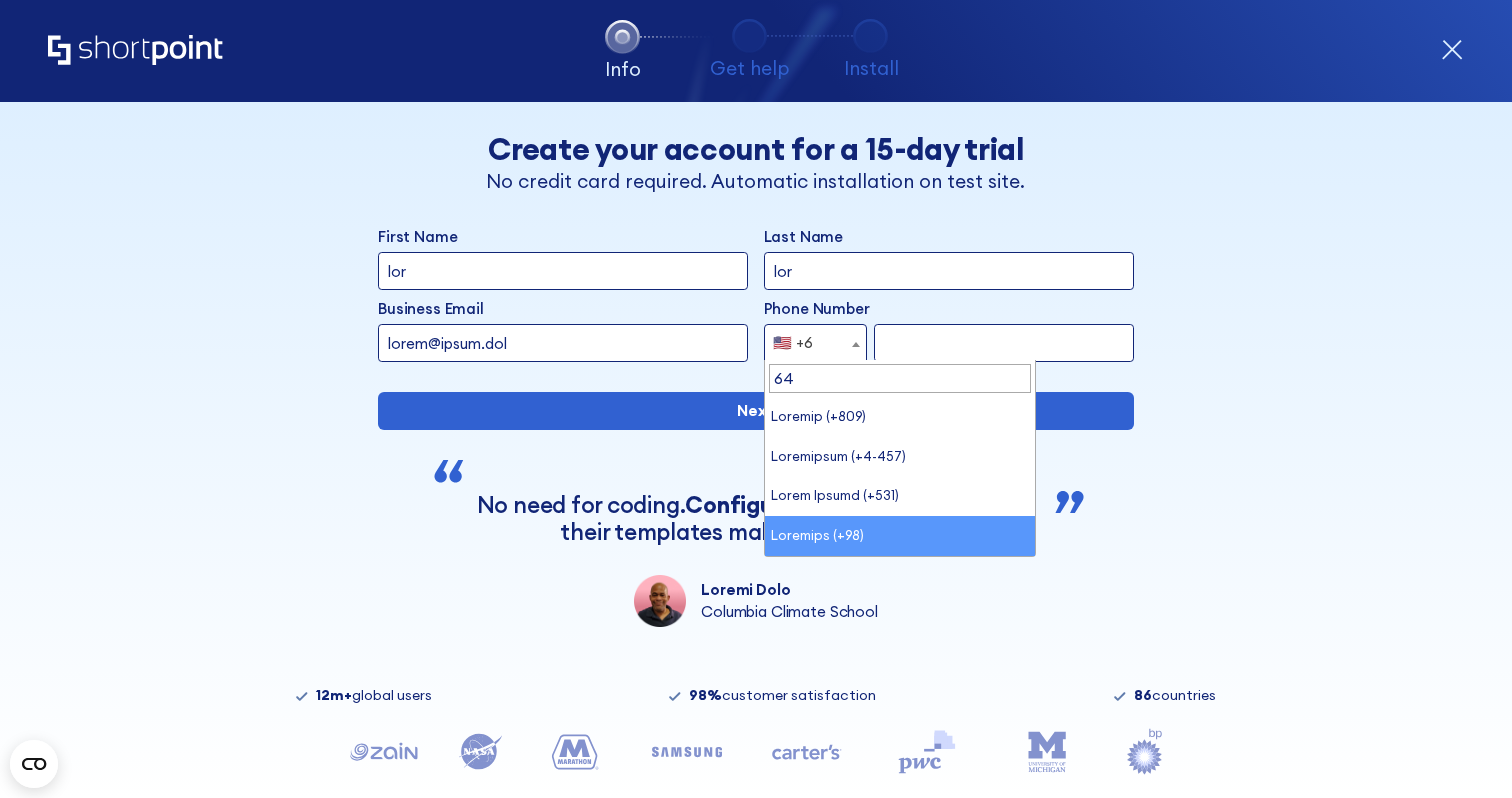 type on "64" 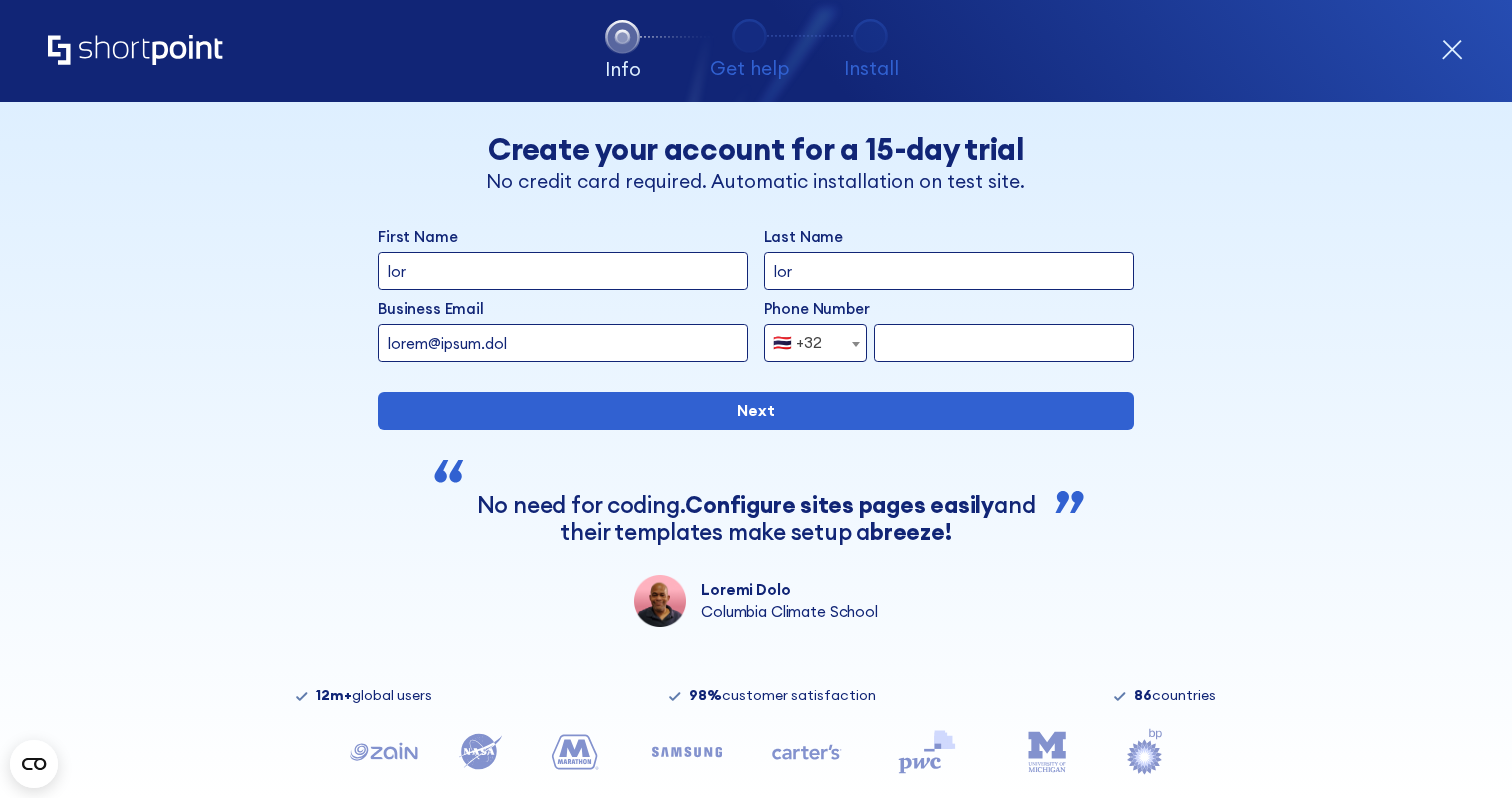 click at bounding box center (1004, 343) 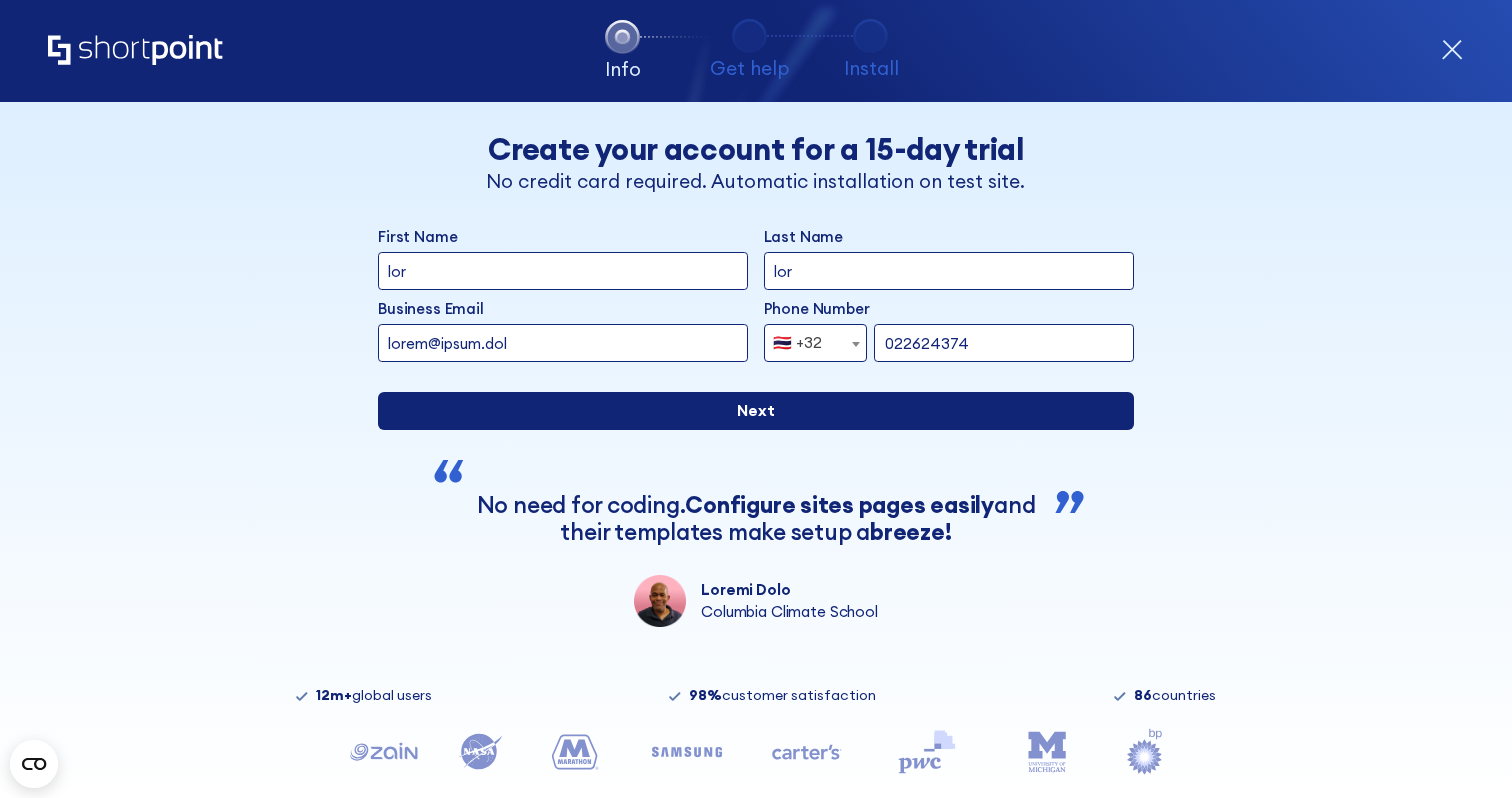 click on "Next" at bounding box center [756, 411] 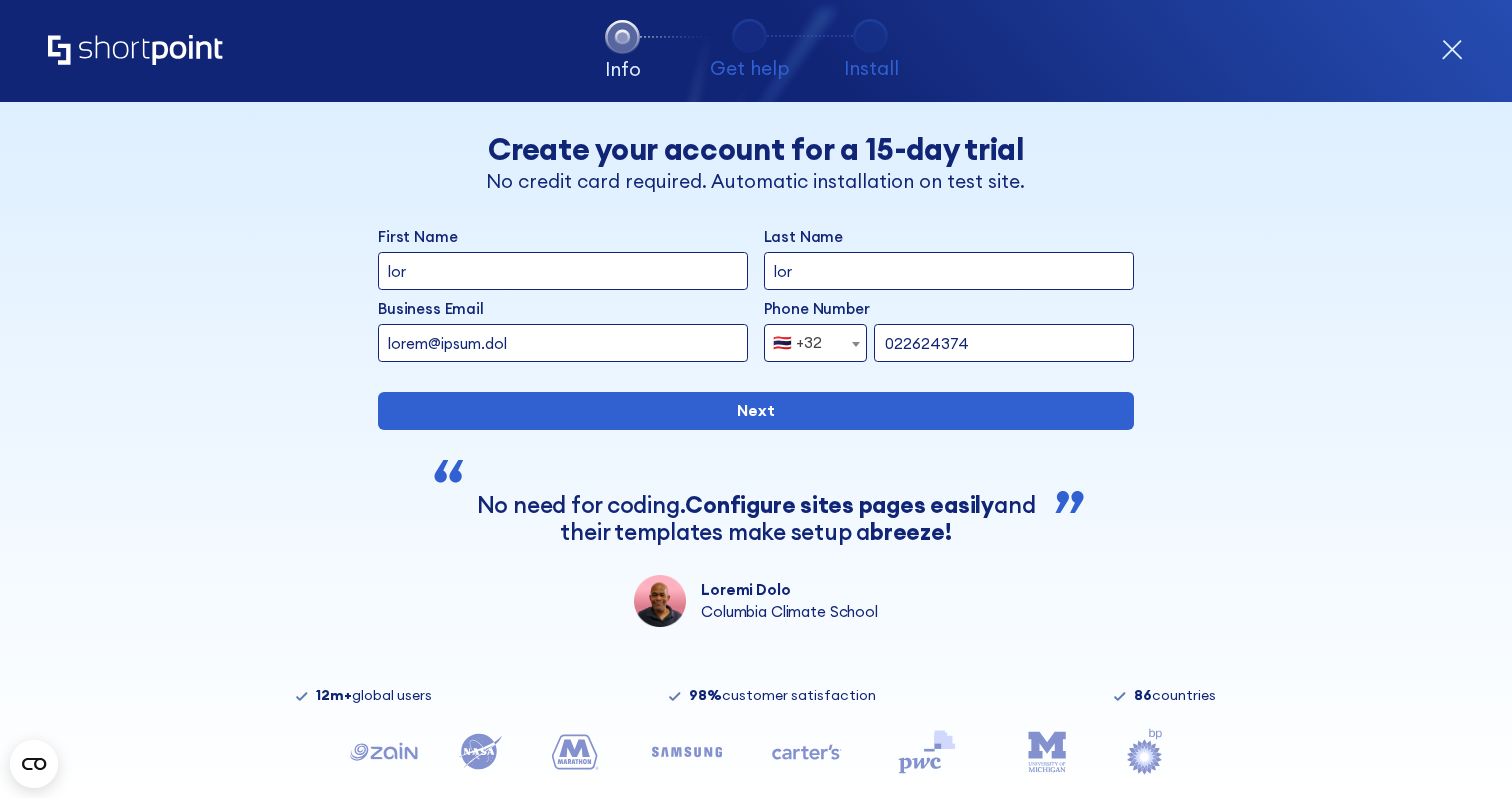 scroll, scrollTop: 0, scrollLeft: 0, axis: both 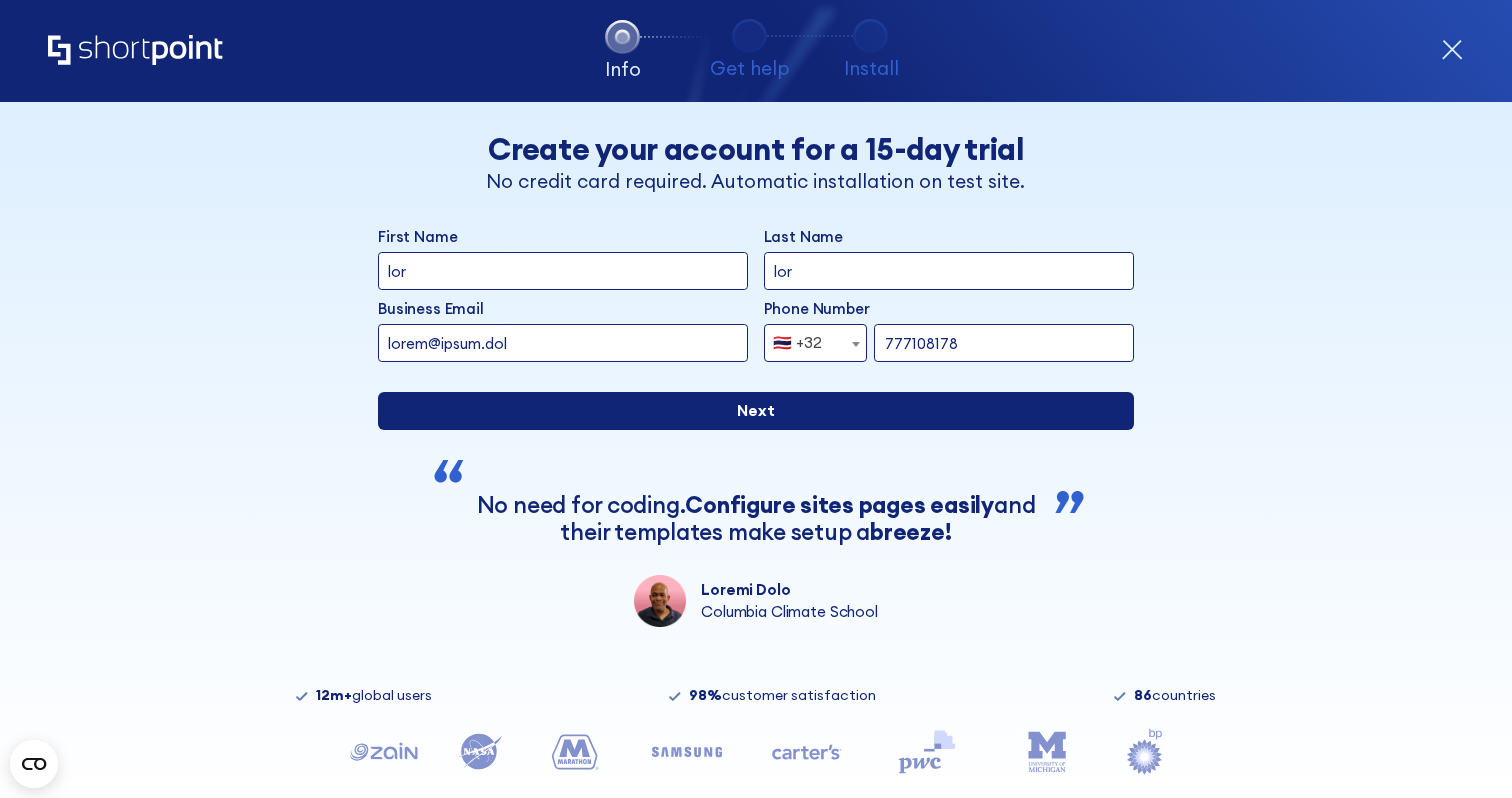 type on "777108178" 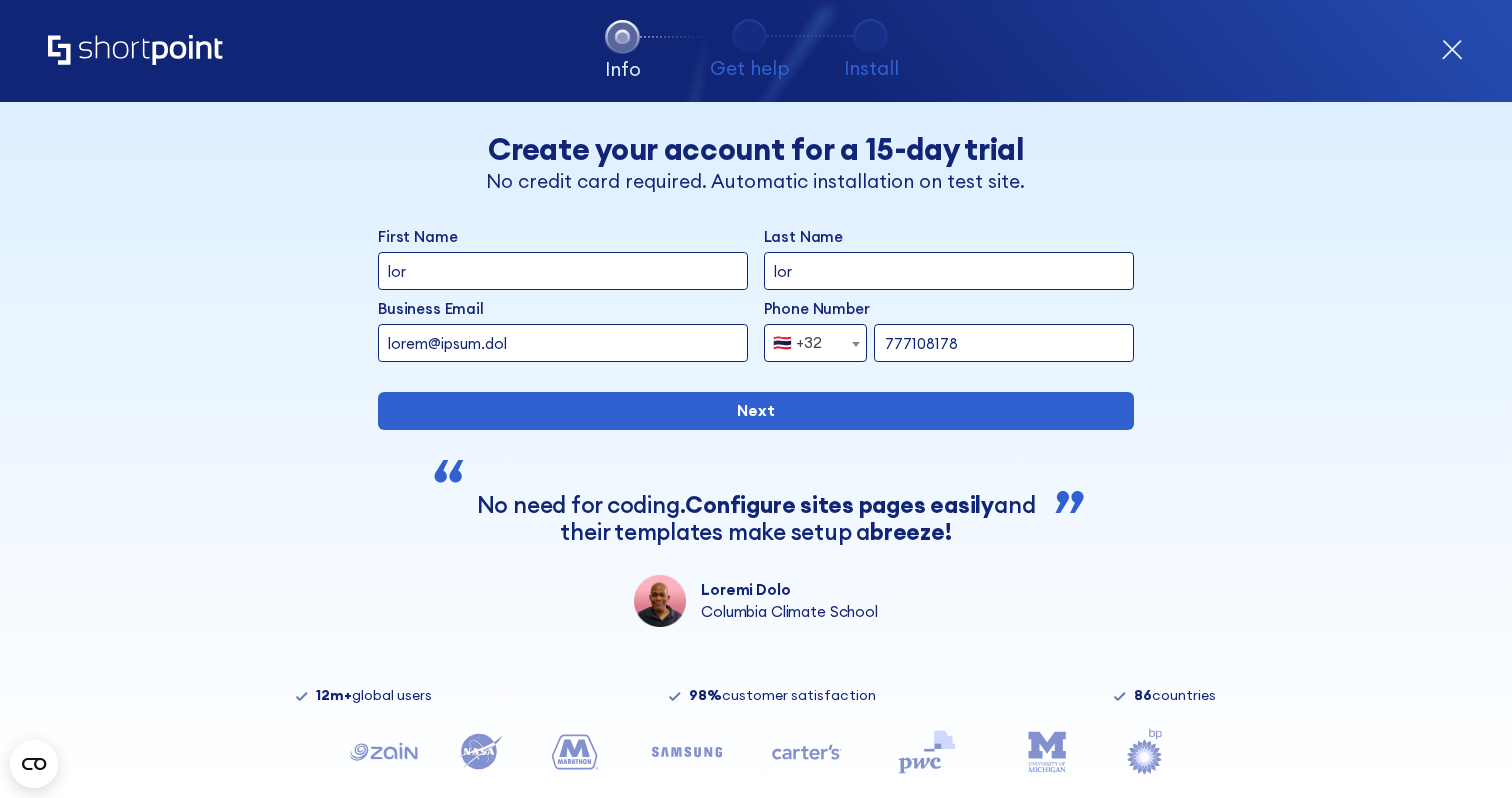 click on "lorem@ipsum.dol" at bounding box center (563, 343) 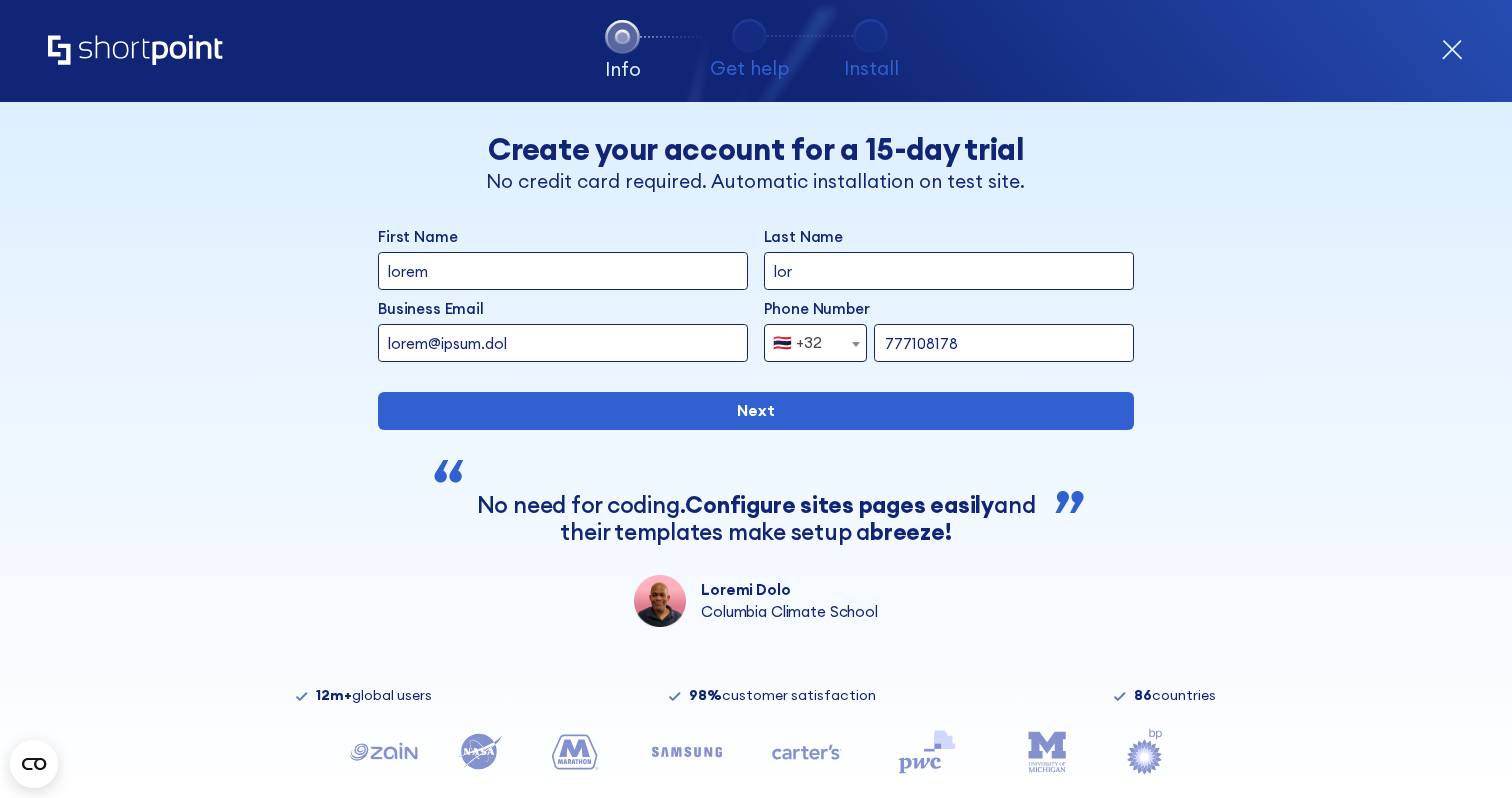 type on "lorem" 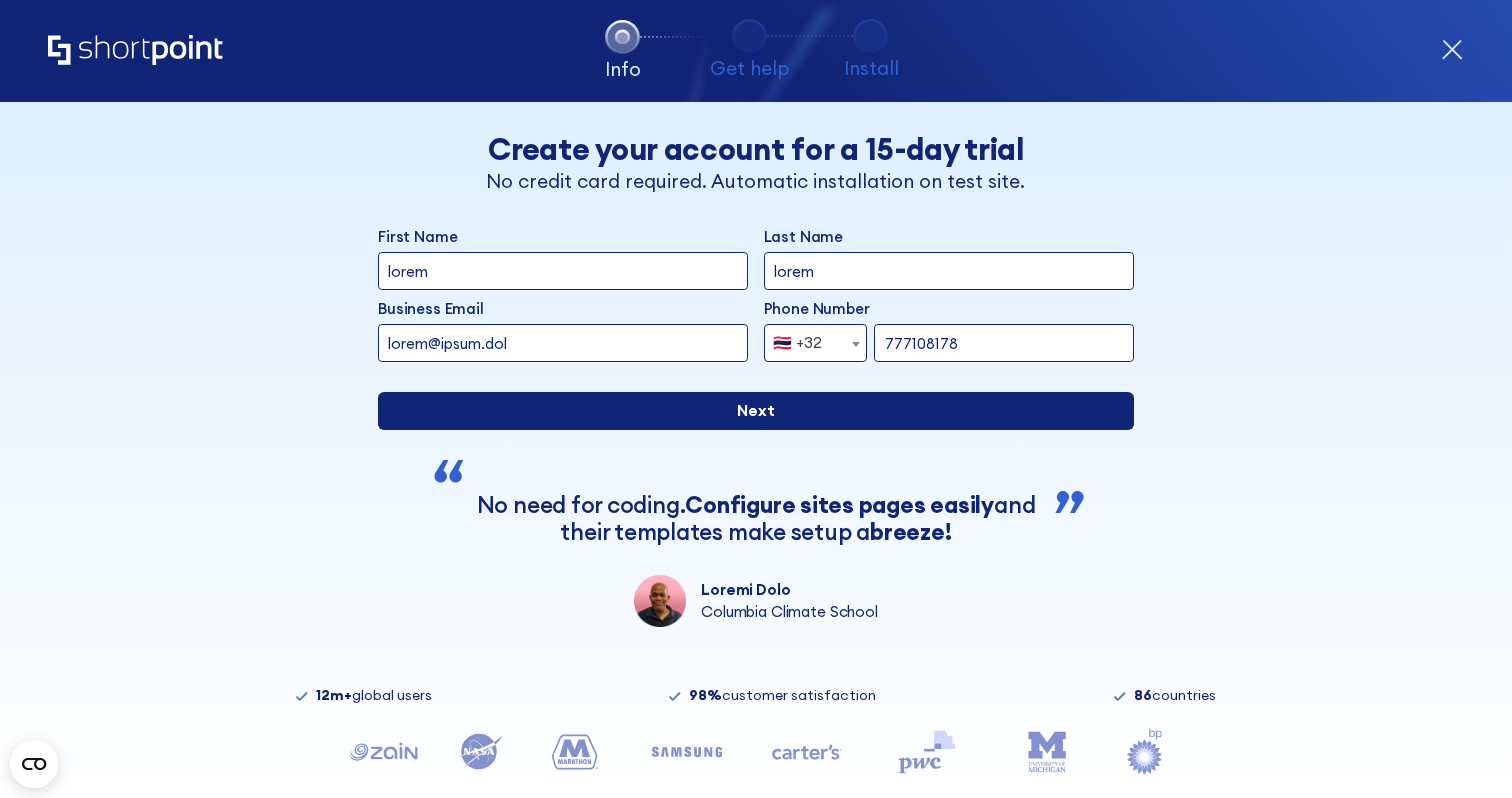 type on "lorem" 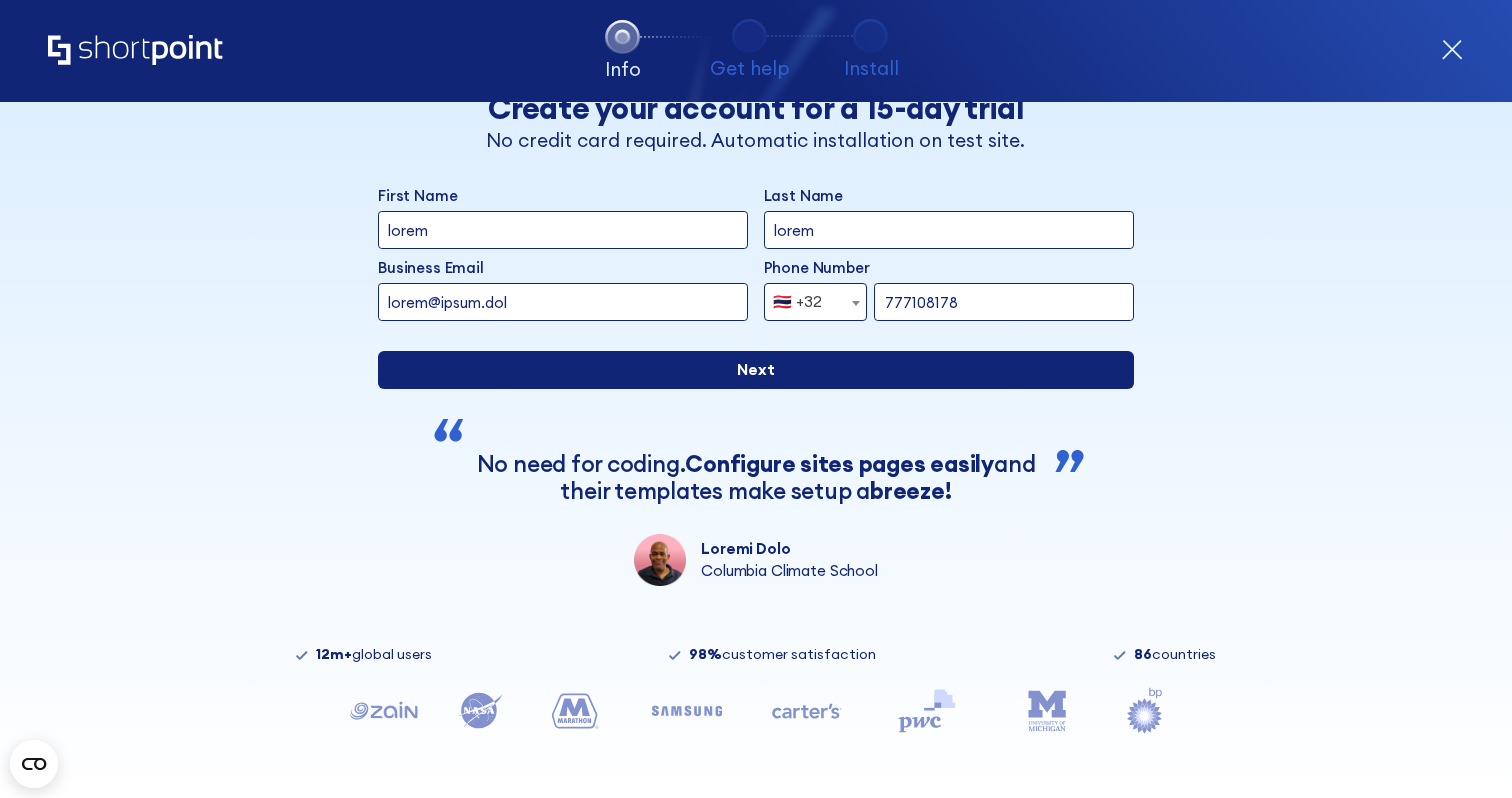 scroll, scrollTop: 39, scrollLeft: 0, axis: vertical 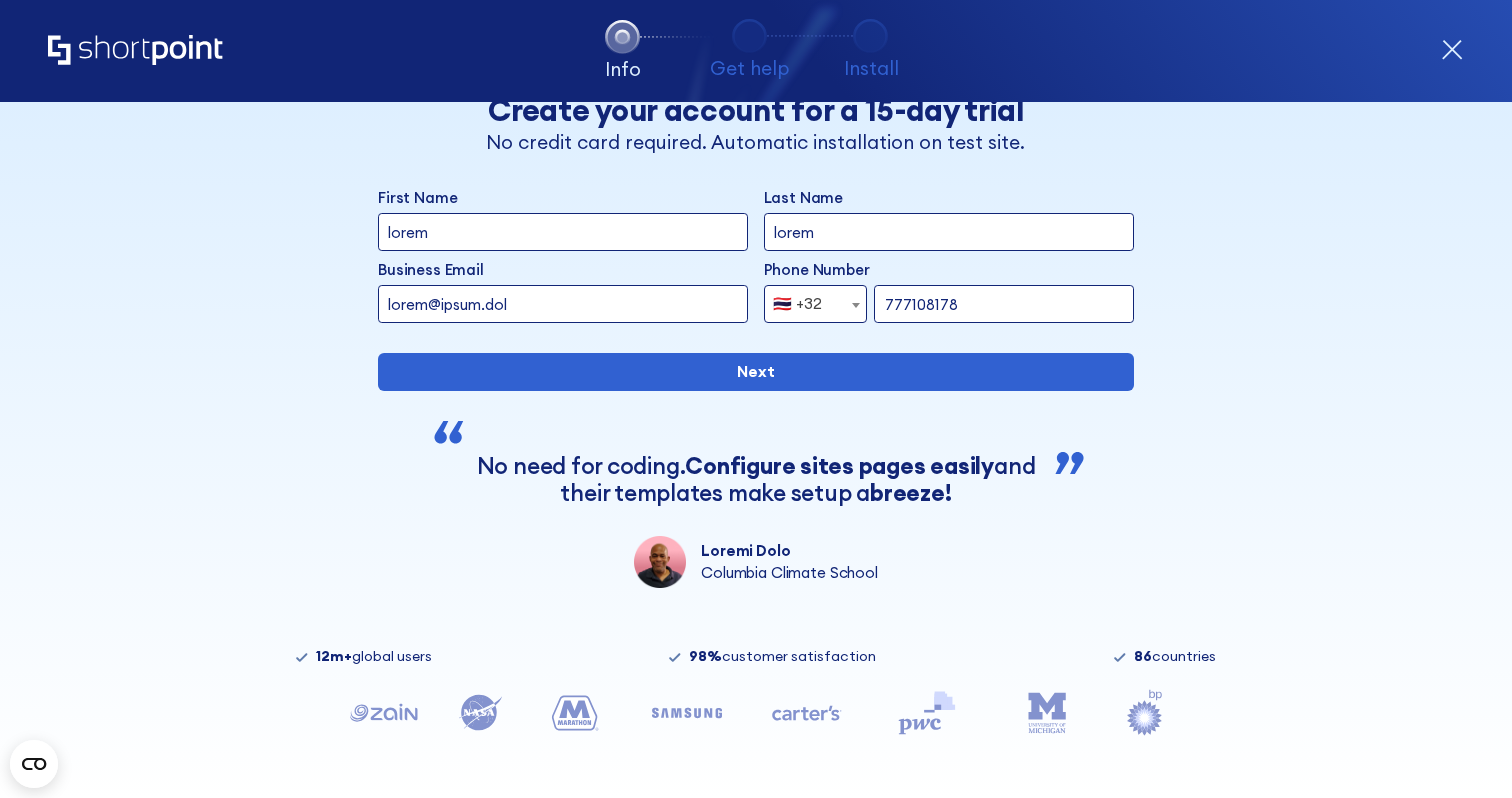 click on "lorem@ipsum.dol" at bounding box center (563, 304) 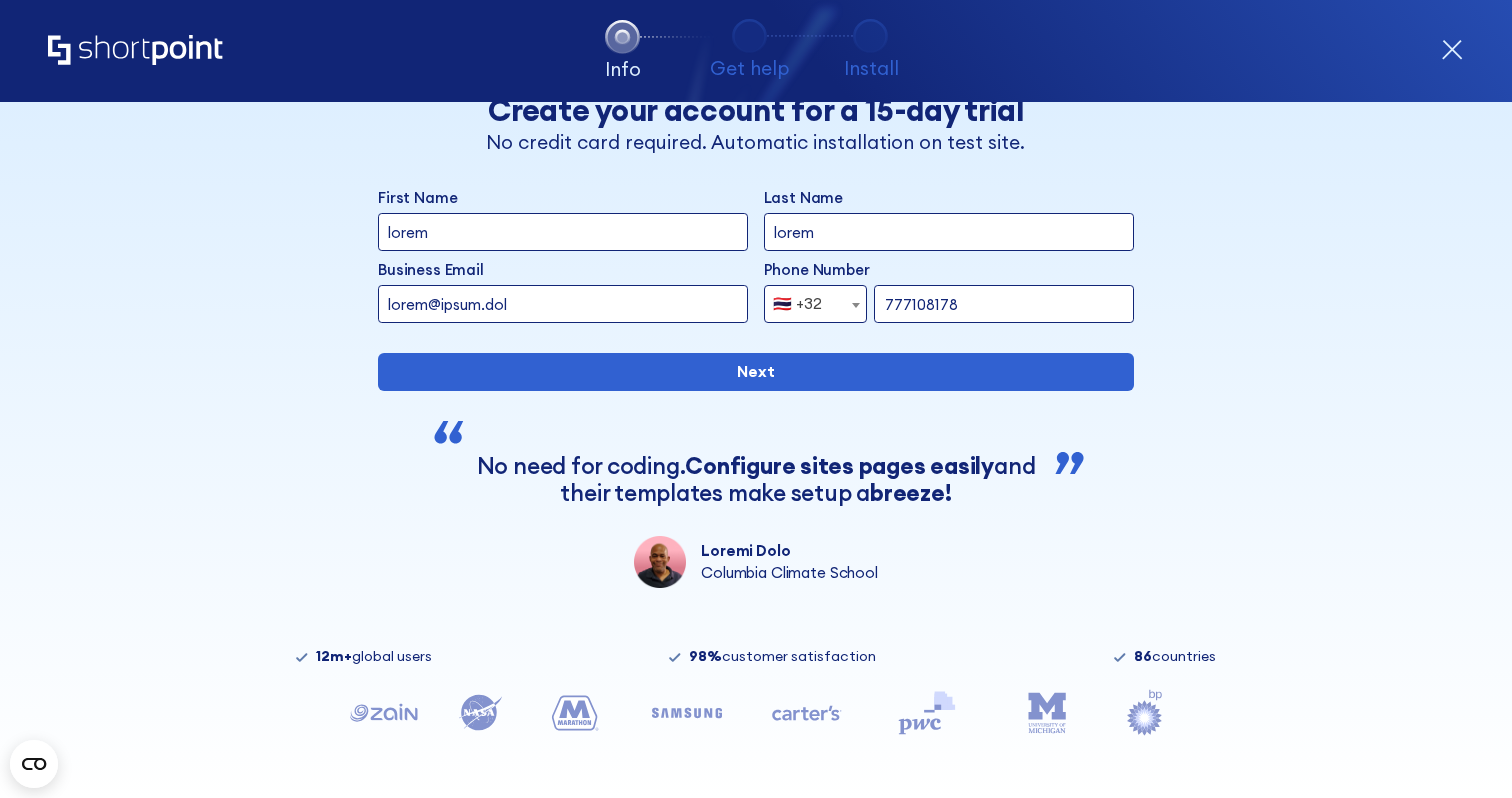 drag, startPoint x: 629, startPoint y: 298, endPoint x: 337, endPoint y: 290, distance: 292.10956 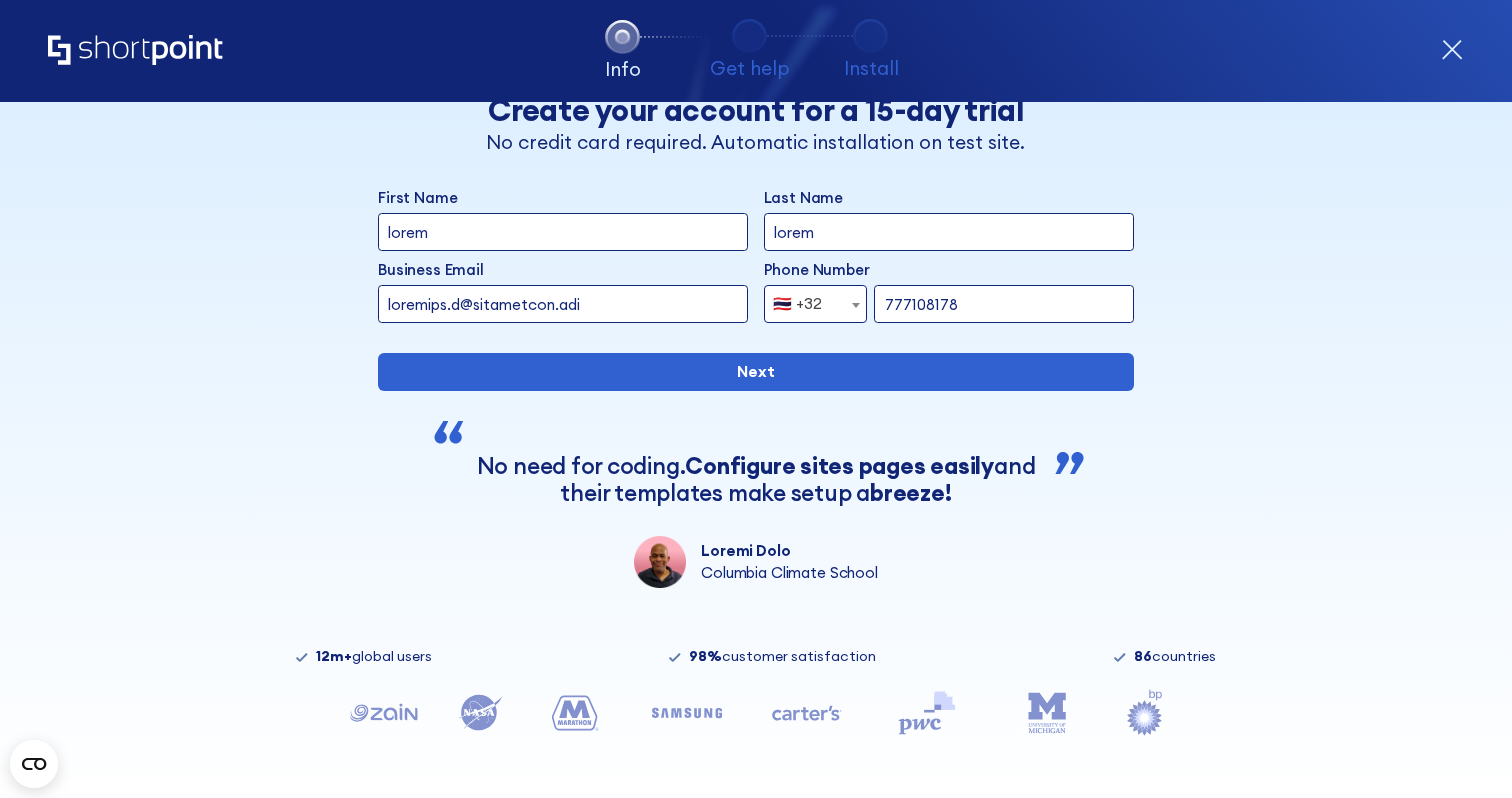 click on "lorem" at bounding box center (563, 232) 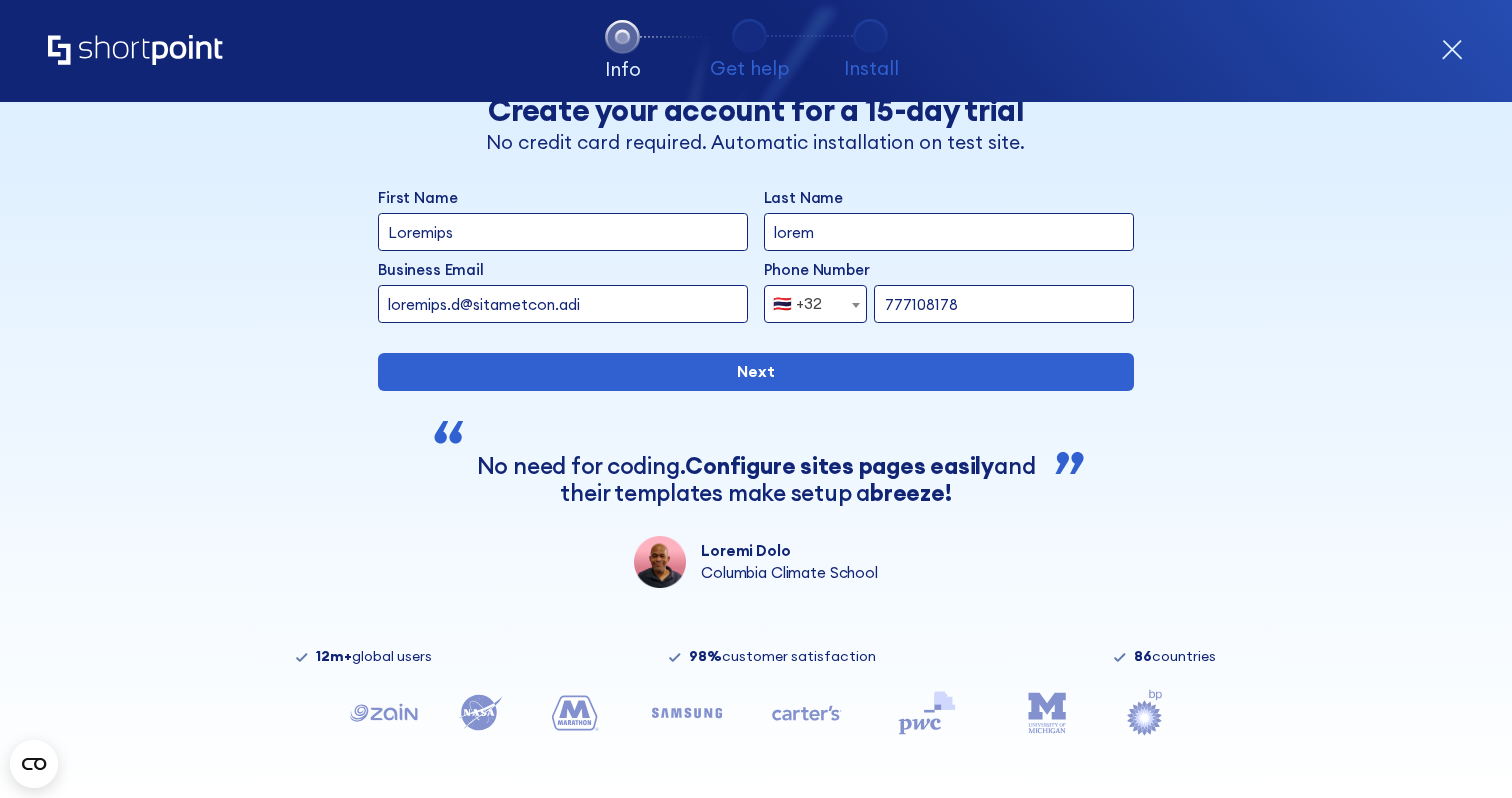 type on "Loremips" 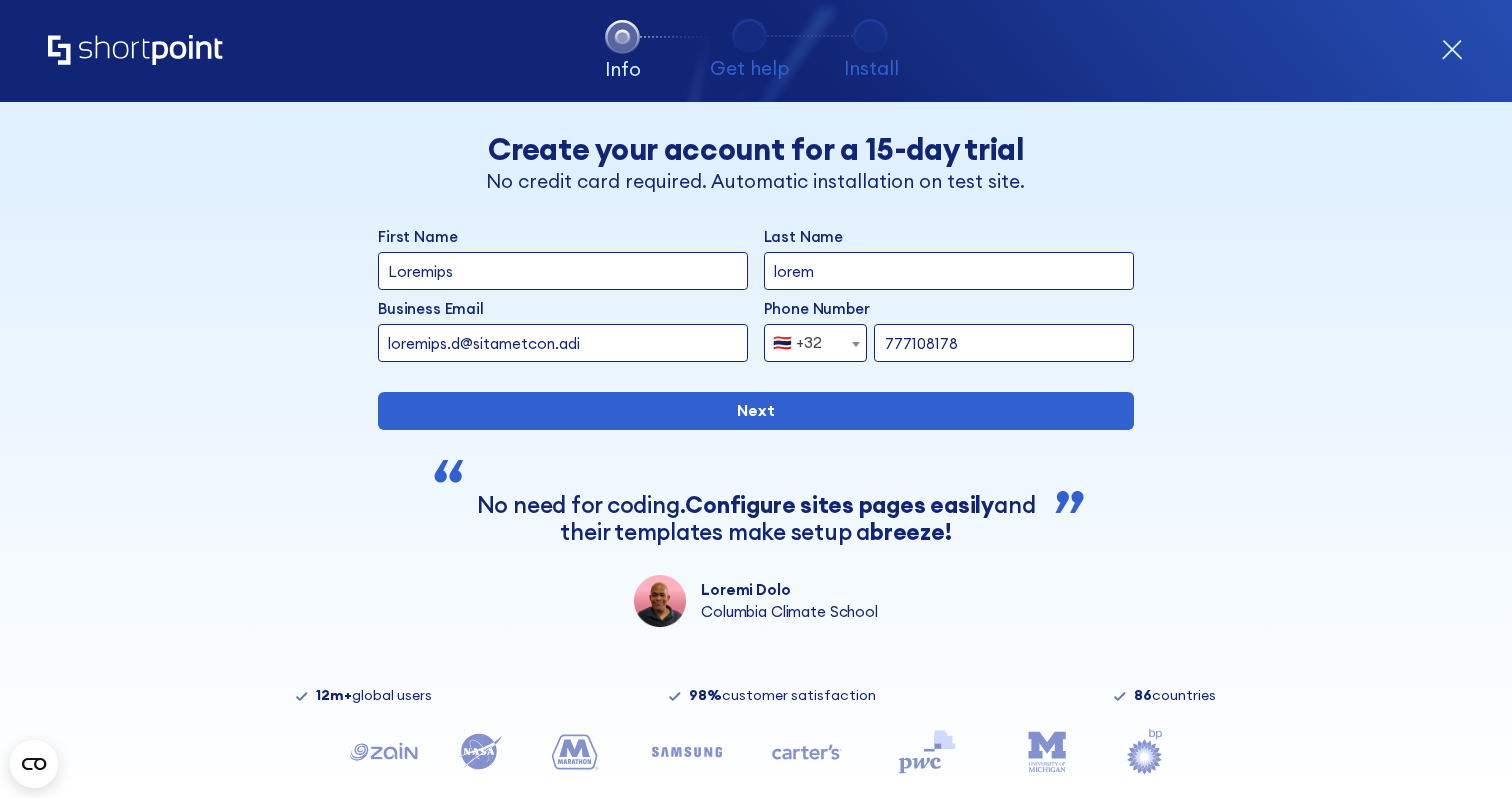 scroll, scrollTop: 0, scrollLeft: 0, axis: both 